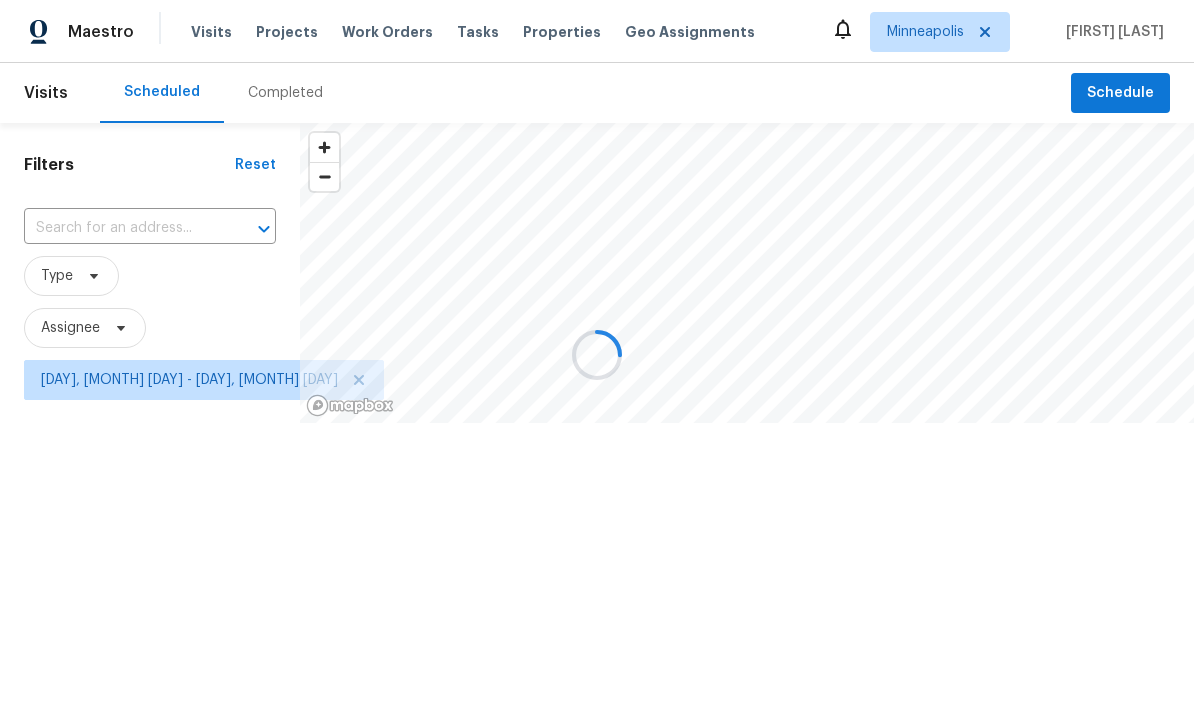 scroll, scrollTop: 0, scrollLeft: 0, axis: both 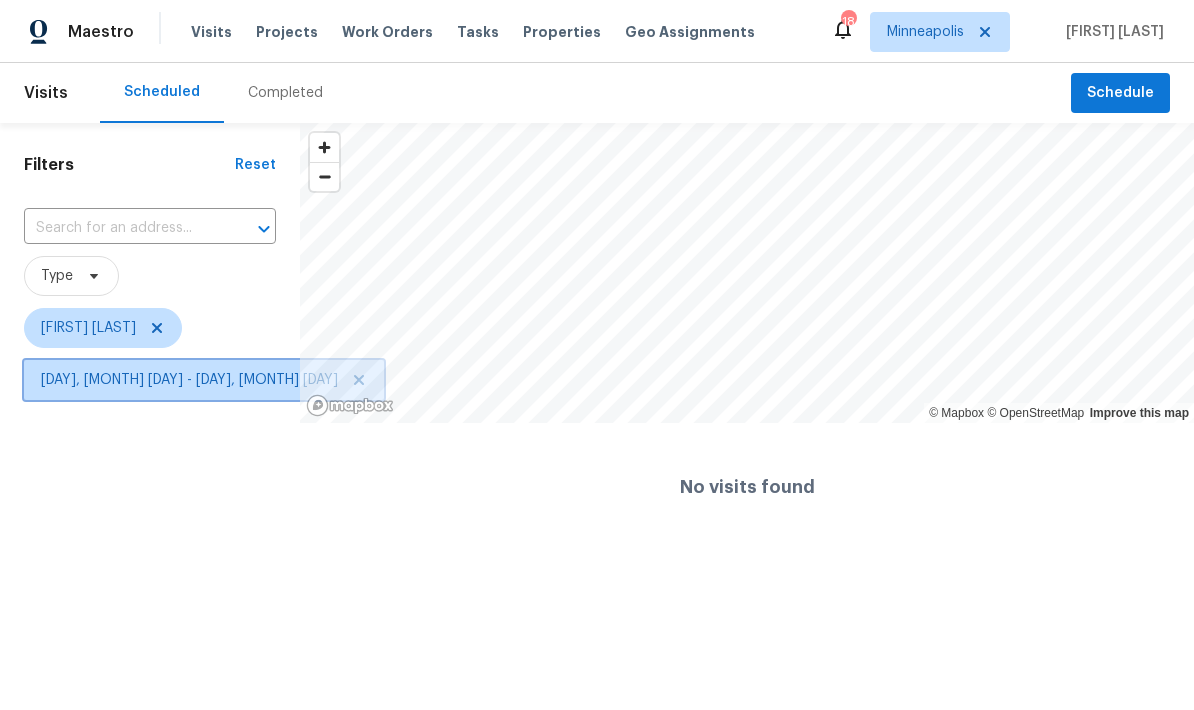 click on "[DAY], [MONTH] [DAY] - [DAY], [MONTH] [DAY]" at bounding box center [189, 380] 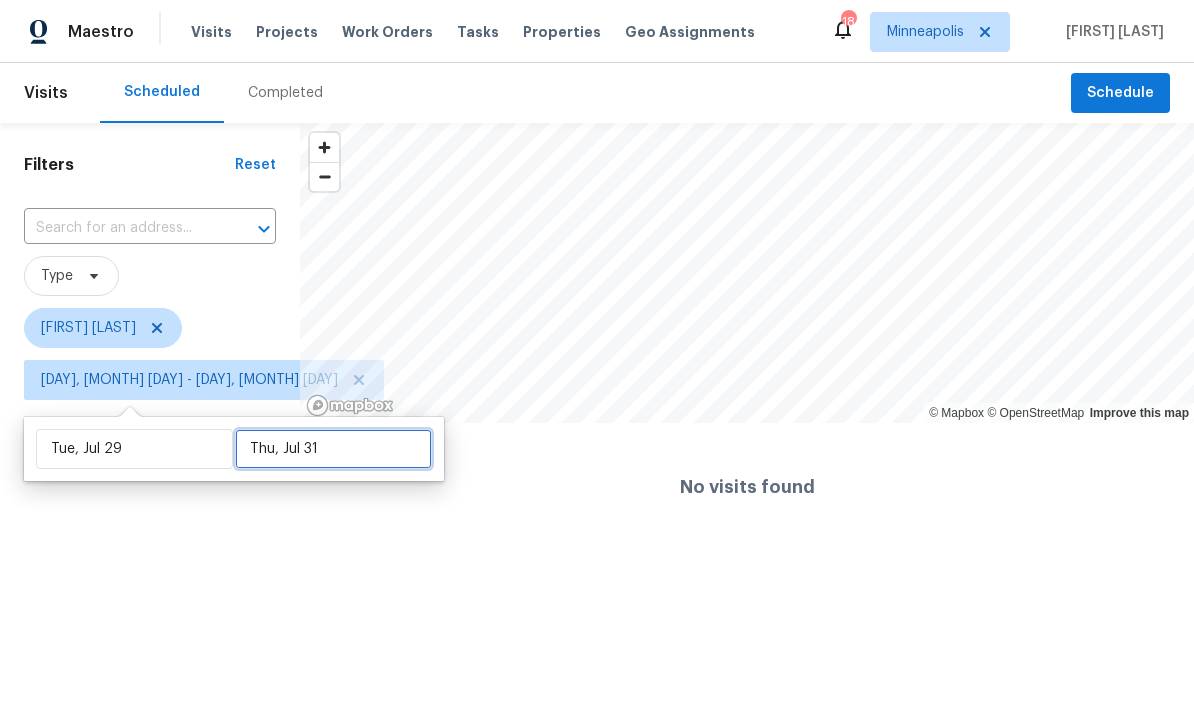 click on "Thu, Jul 31" at bounding box center [333, 449] 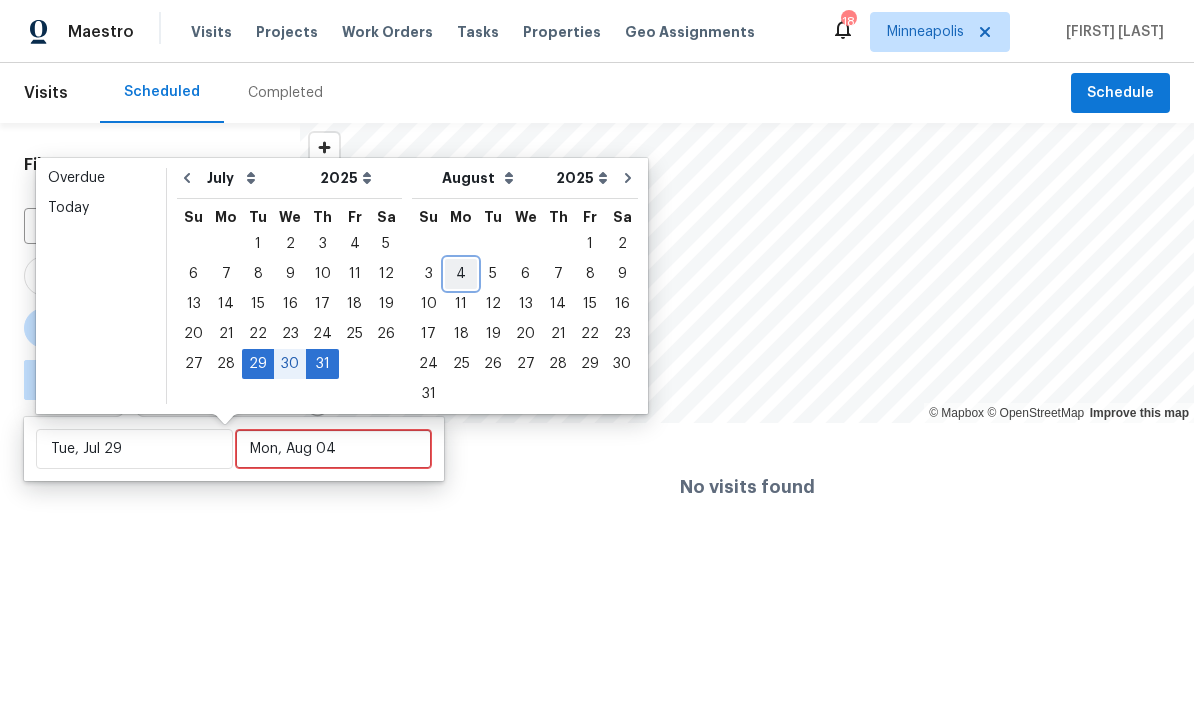 click on "4" at bounding box center (461, 274) 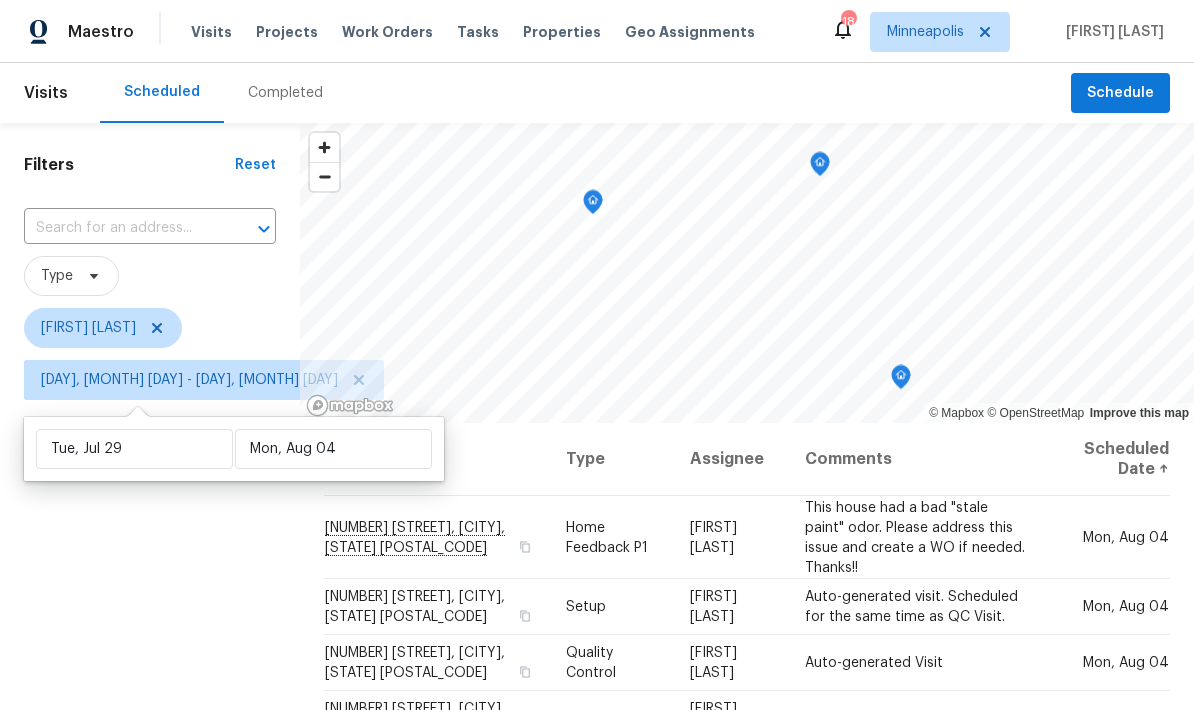 click on "Filters Reset ​ Type [FIRST] [LAST] [DAY], [MONTH] [DAY] - [DAY], [MONTH] [DAY]" at bounding box center (150, 557) 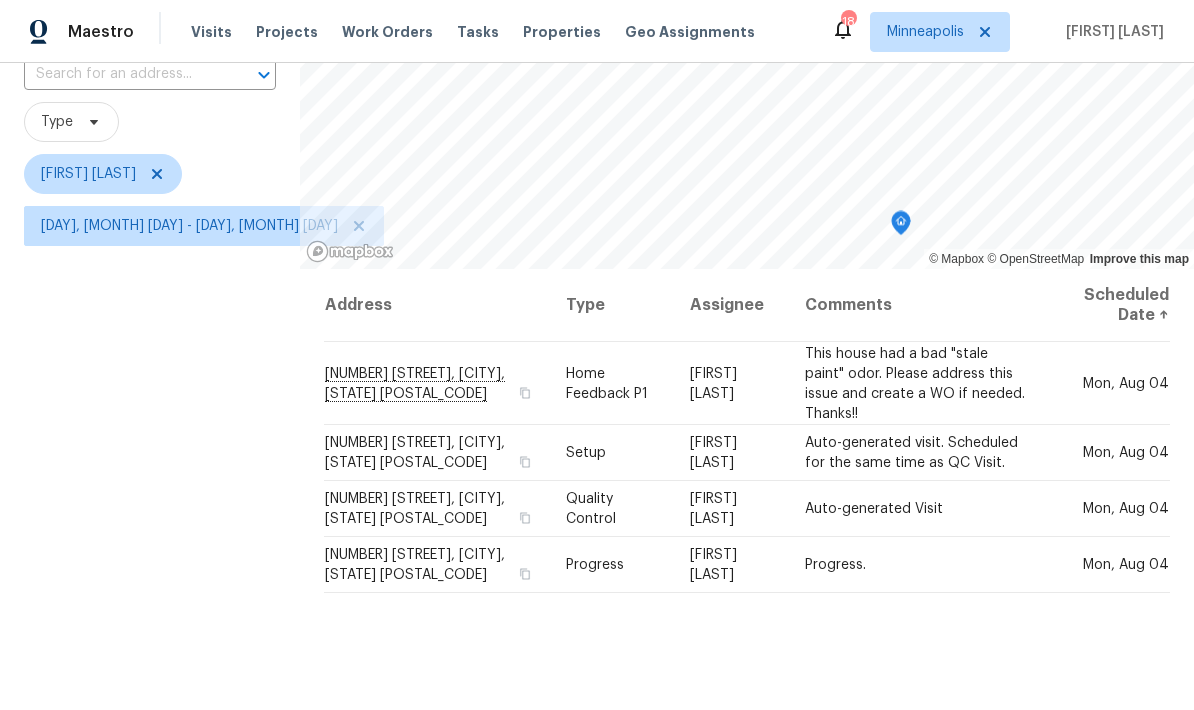 scroll, scrollTop: 168, scrollLeft: 0, axis: vertical 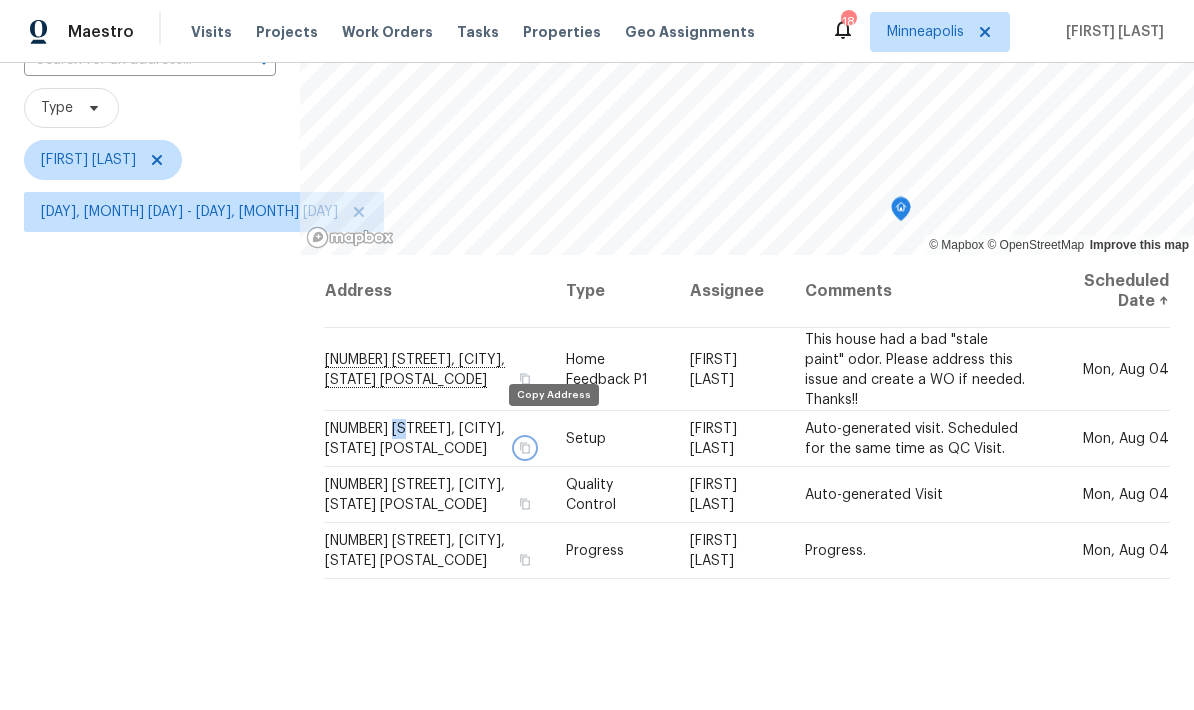 click at bounding box center (525, 448) 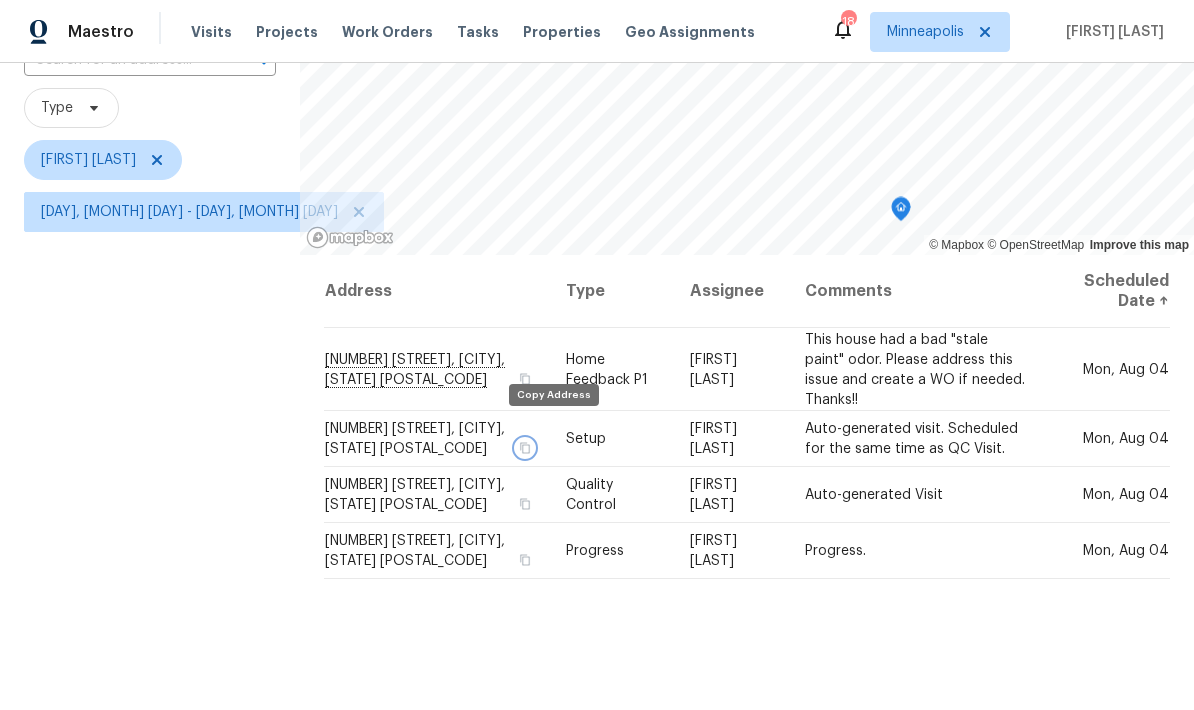 click 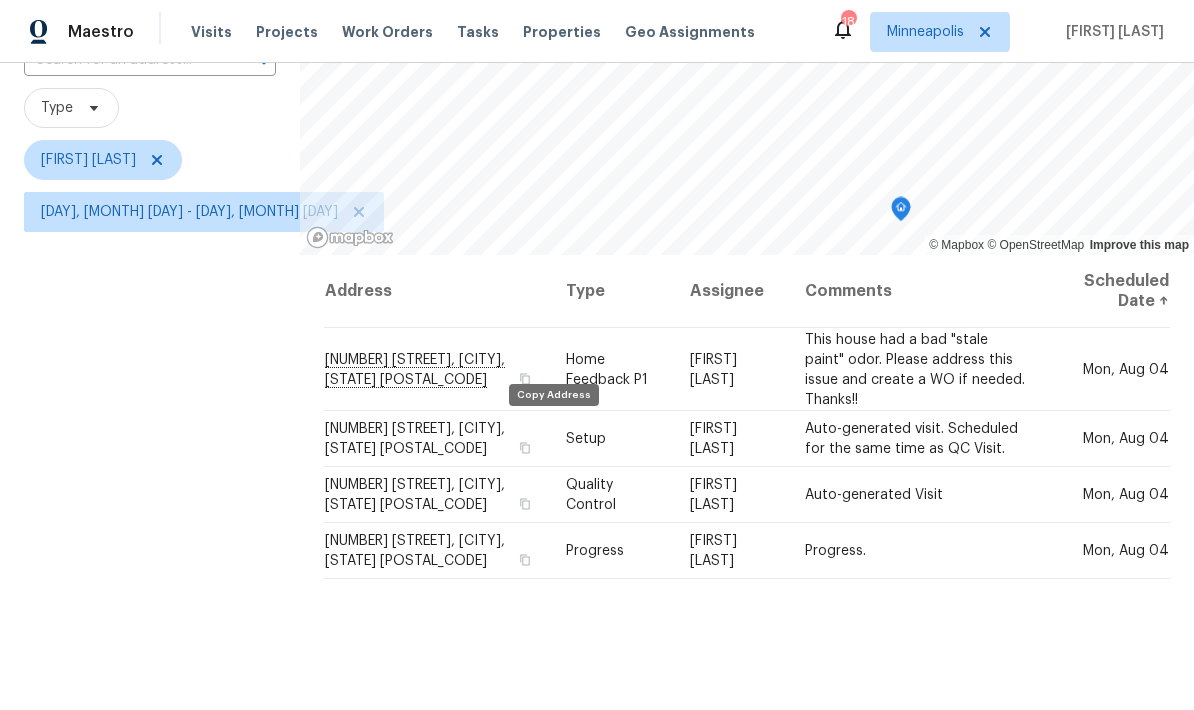 click on "8000 Del Dr N, New Hope, MN 55428" at bounding box center (415, 439) 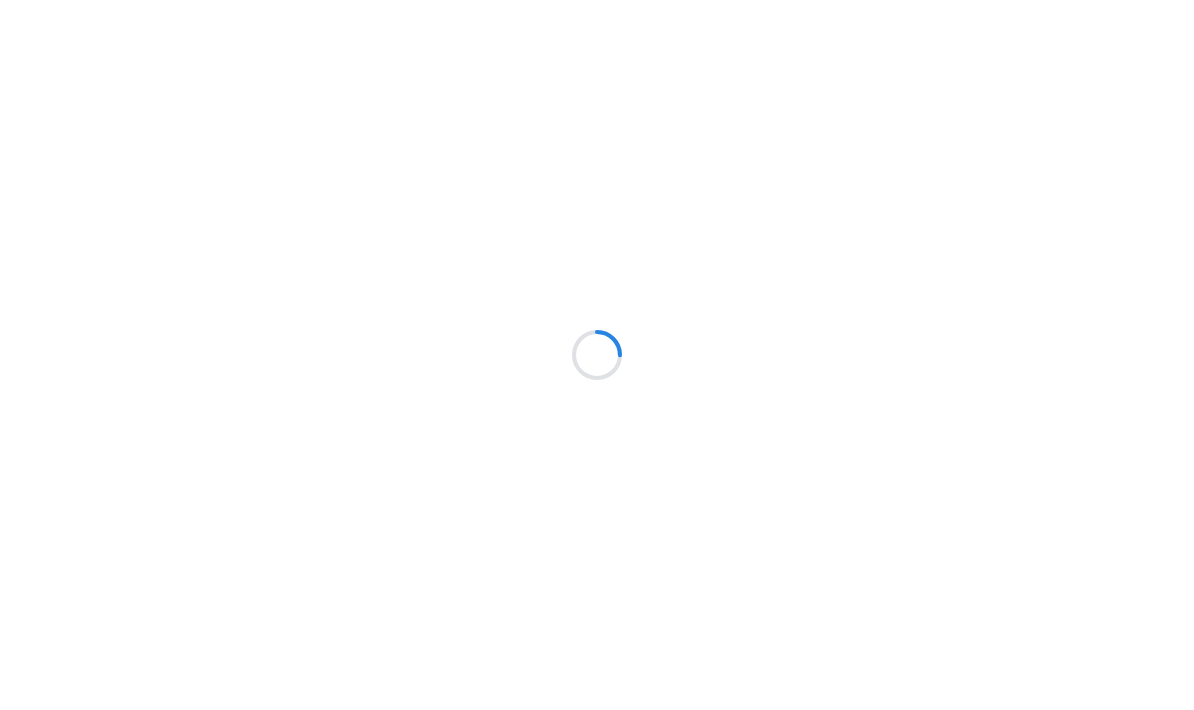 scroll, scrollTop: 0, scrollLeft: 0, axis: both 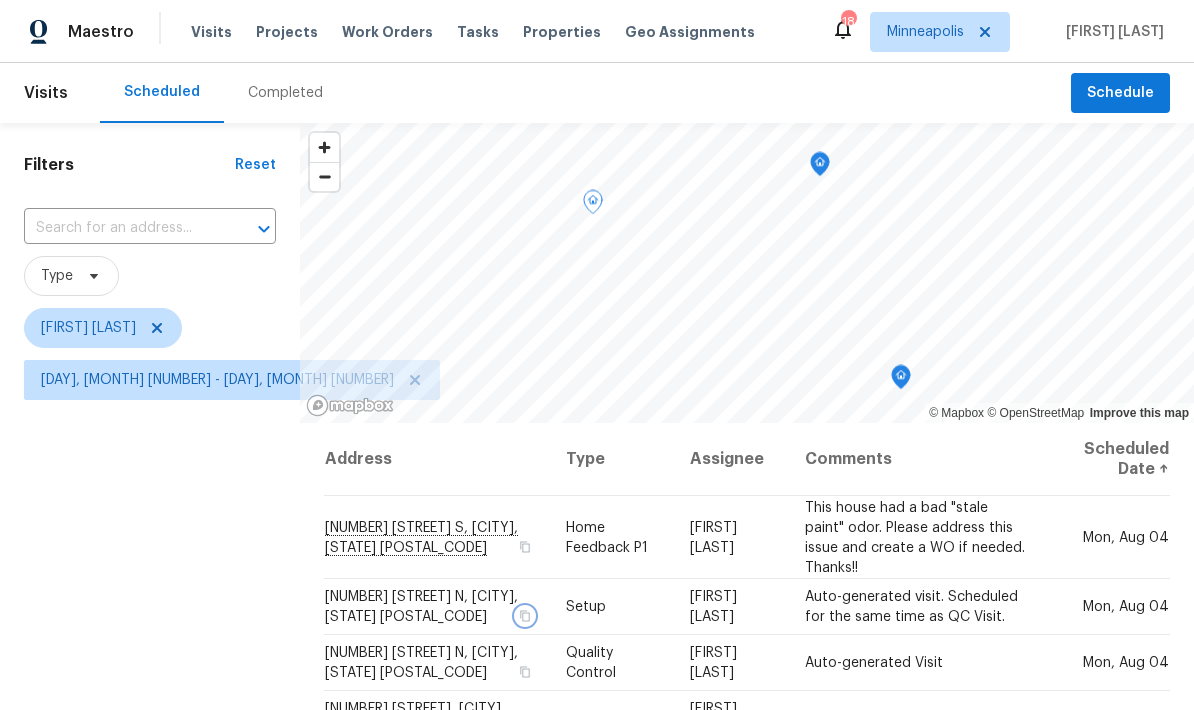 click at bounding box center [525, 616] 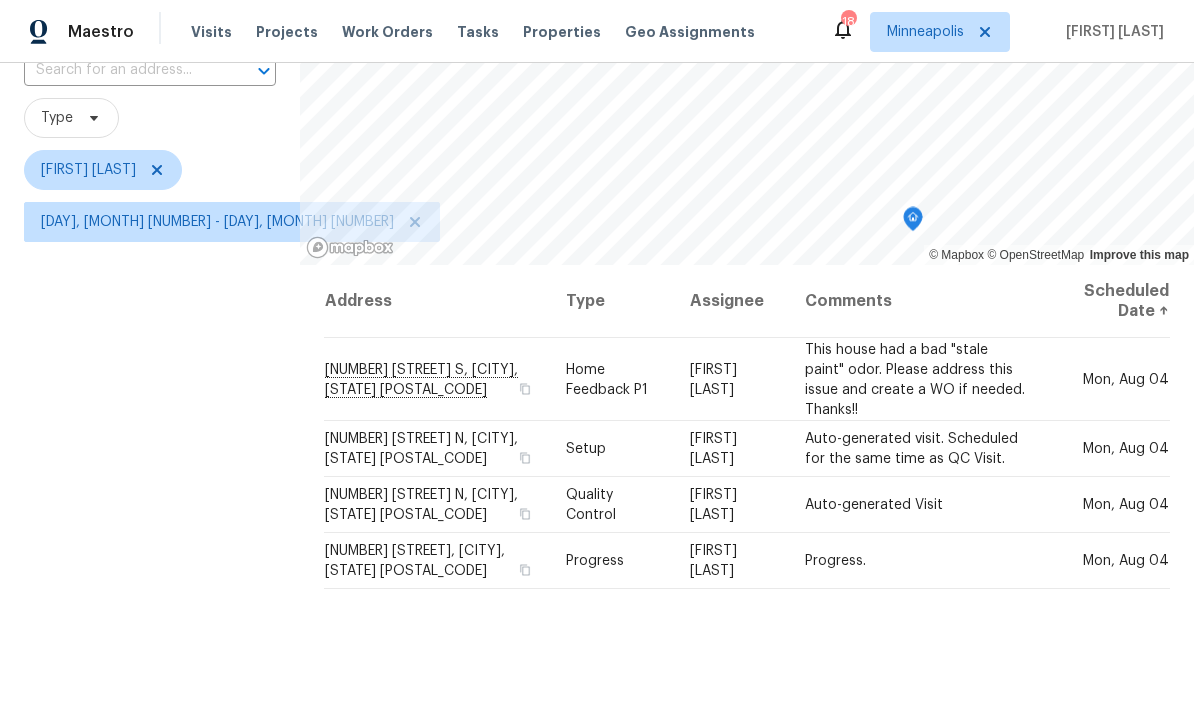 scroll, scrollTop: 162, scrollLeft: 0, axis: vertical 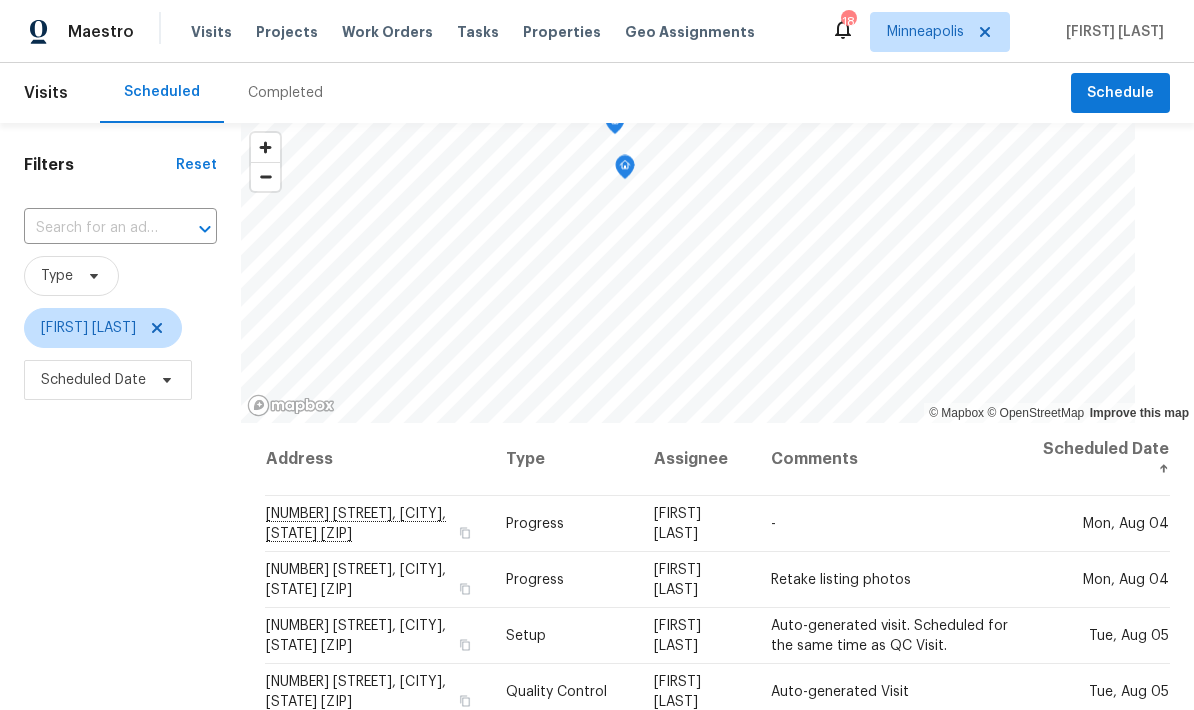 click on "Projects" at bounding box center [287, 32] 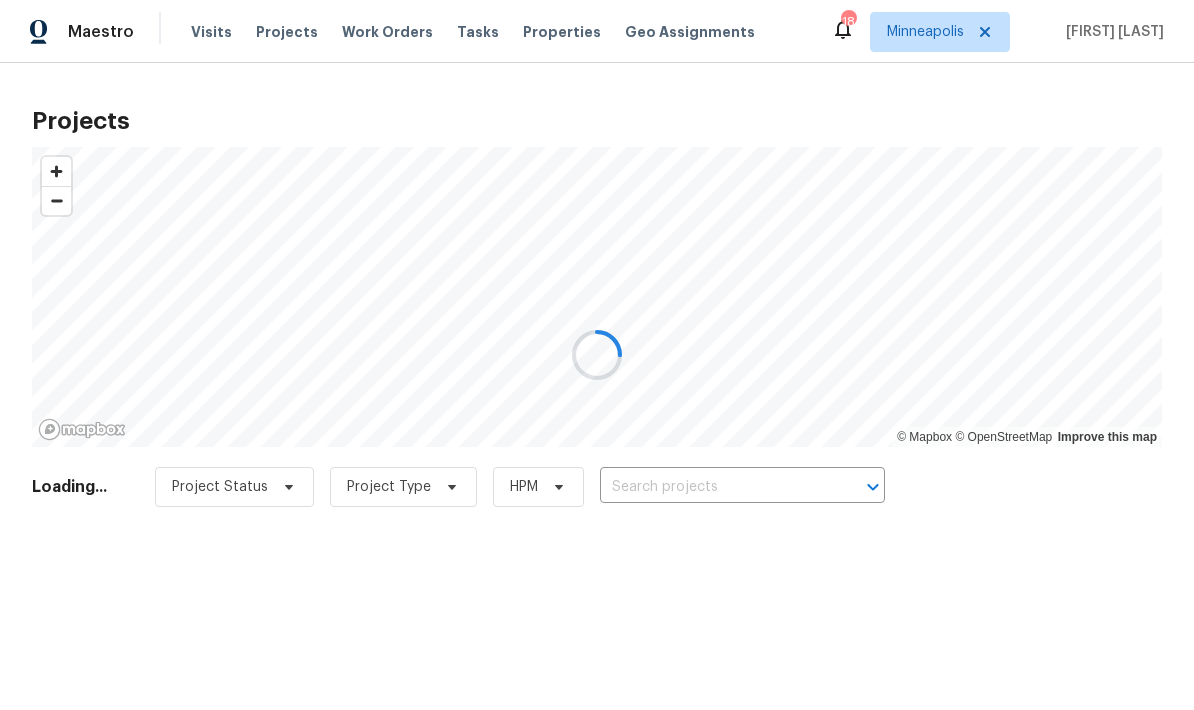 click at bounding box center [597, 355] 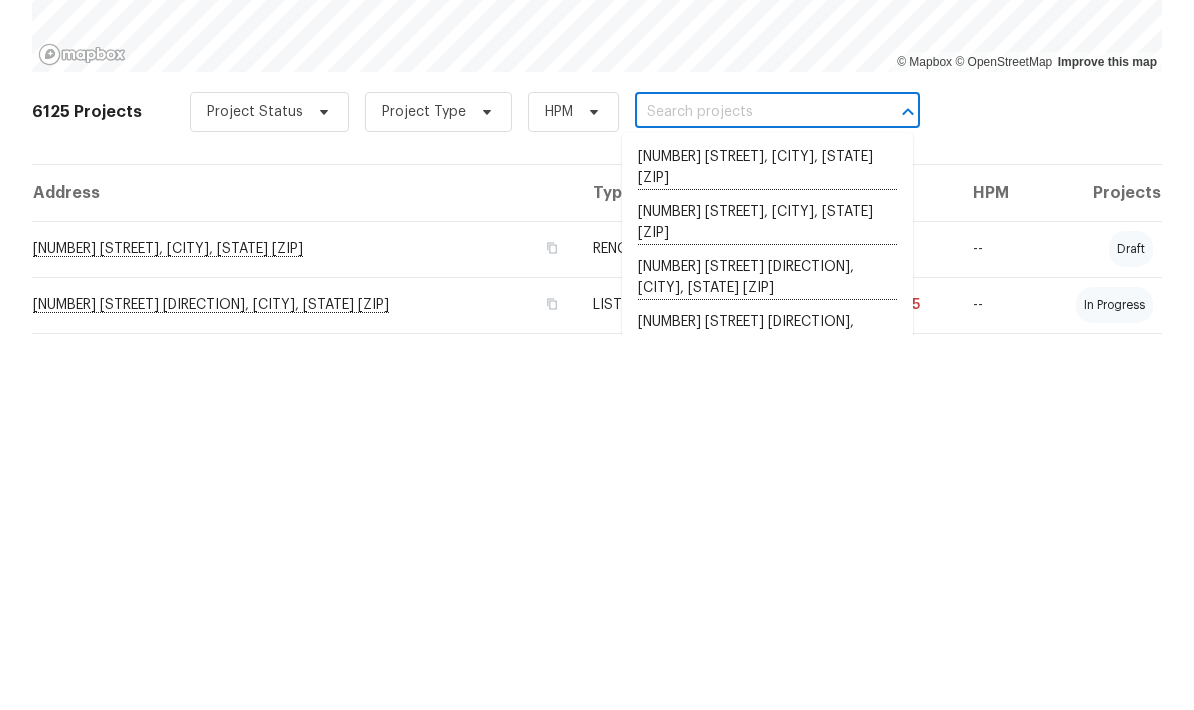 click at bounding box center (749, 487) 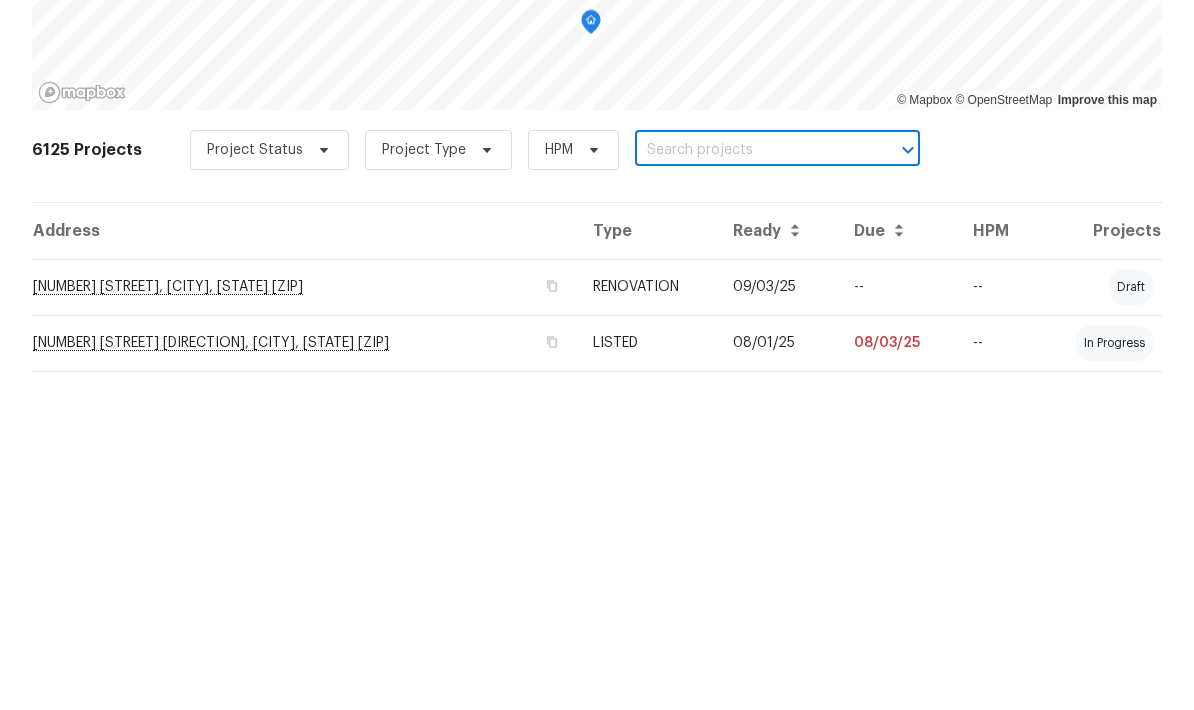 click at bounding box center (749, 487) 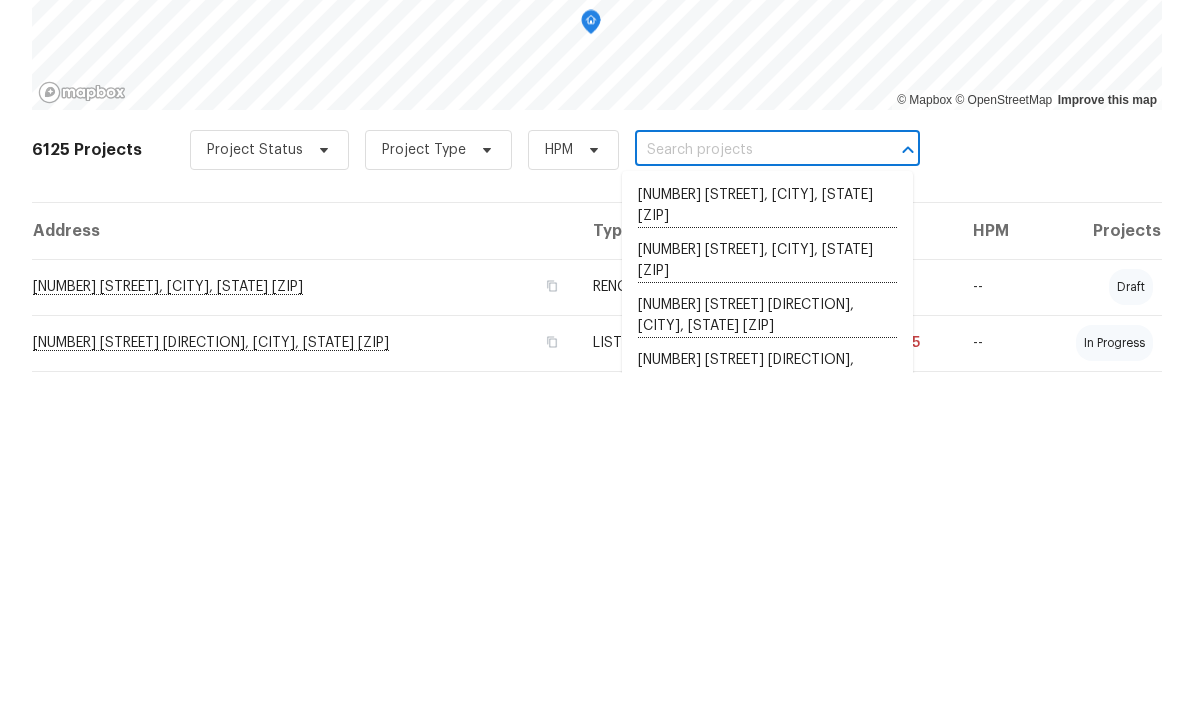paste on "8000 Del Dr N, New Hope, MN 55428" 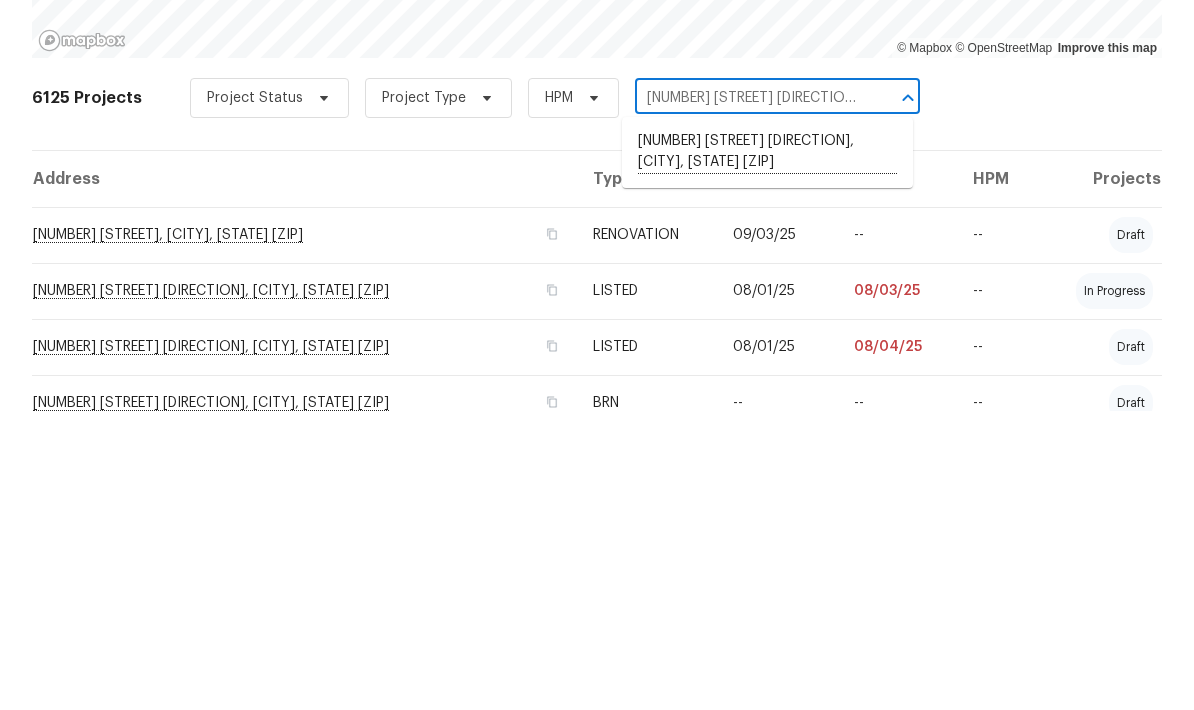 scroll, scrollTop: 96, scrollLeft: 0, axis: vertical 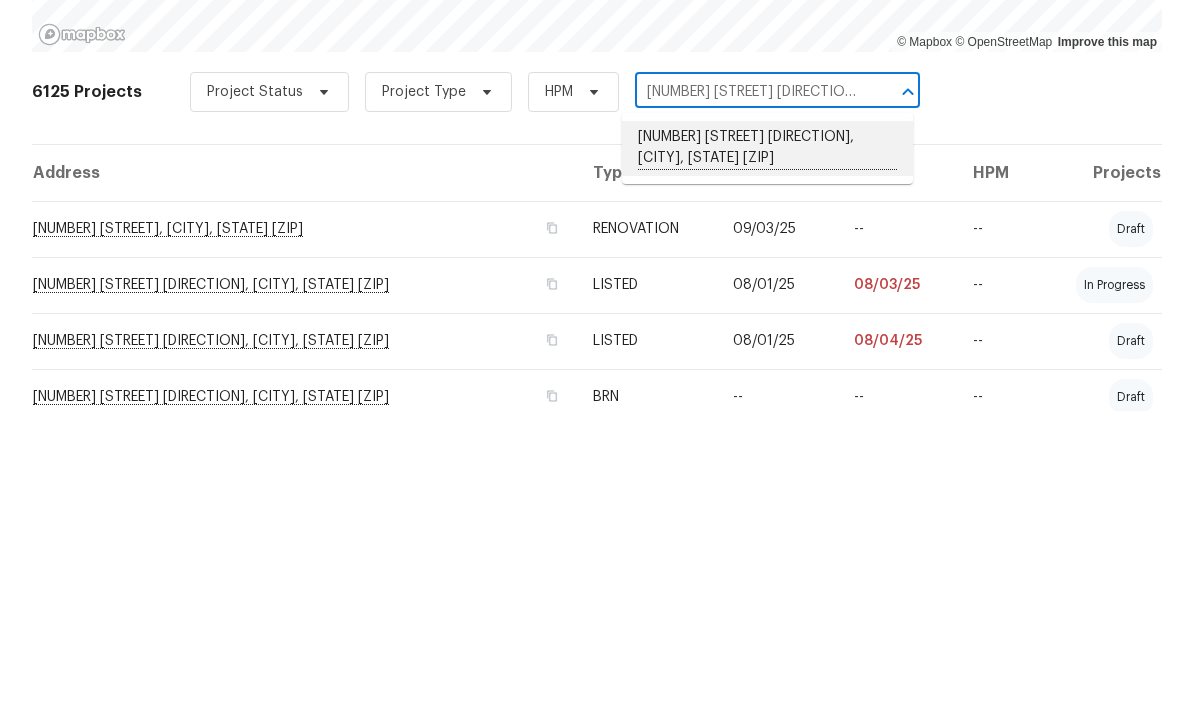click on "8000 Del Dr N, New Hope, MN 55428" at bounding box center (767, 447) 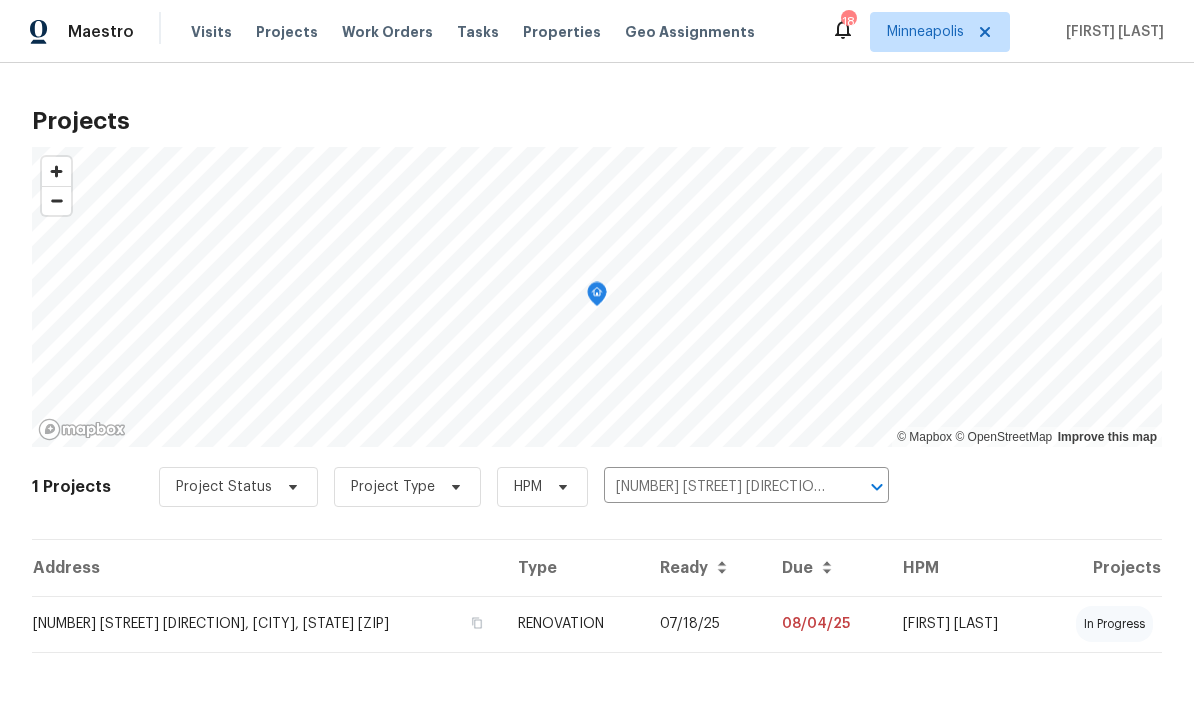 click on "8000 Del Dr N, New Hope, MN 55428" at bounding box center [267, 624] 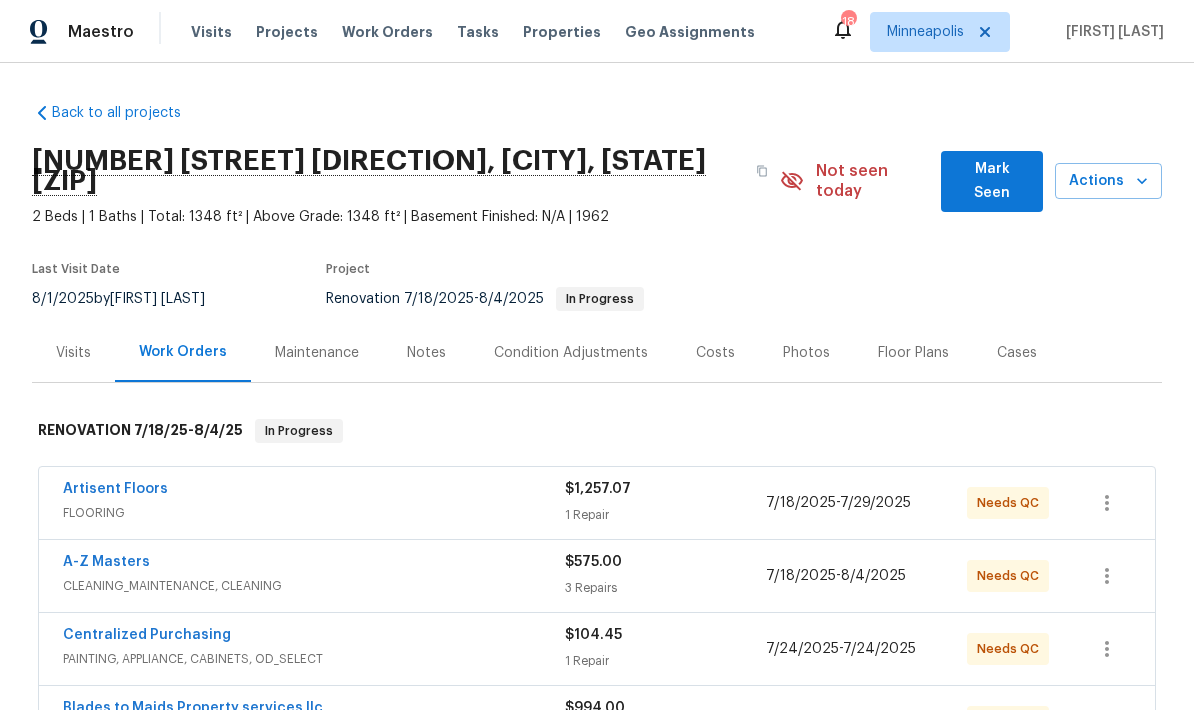 scroll, scrollTop: 0, scrollLeft: 0, axis: both 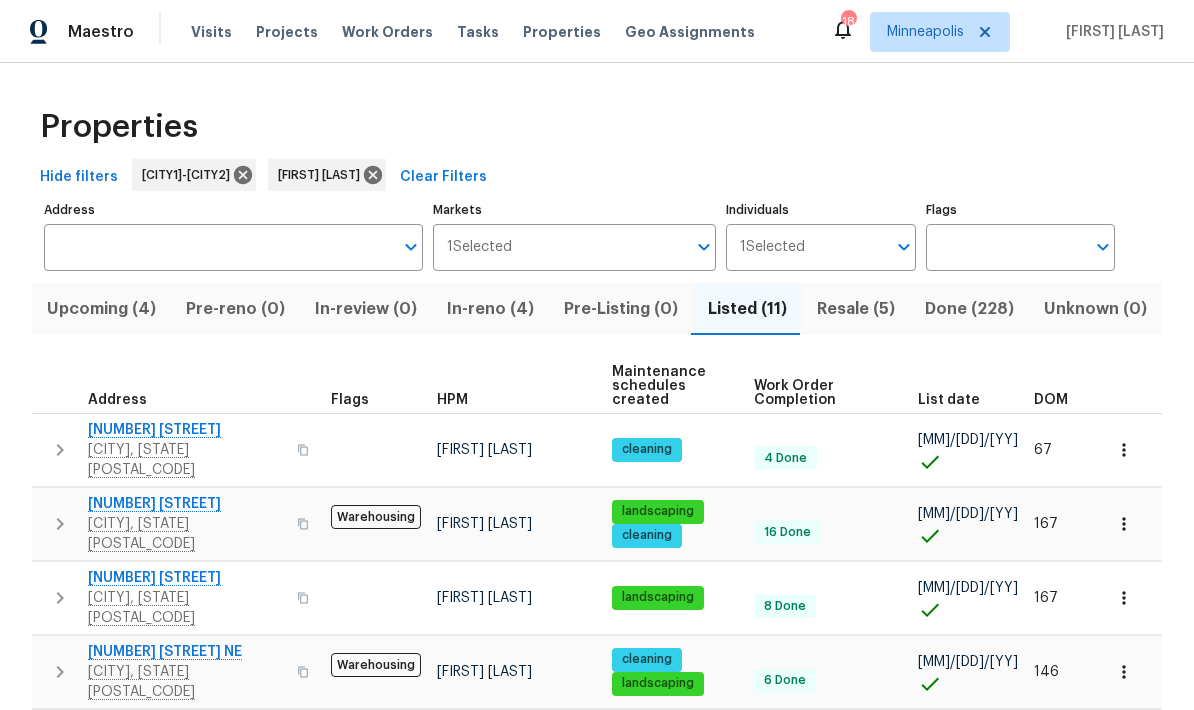 click on "In-reno (4)" at bounding box center (490, 309) 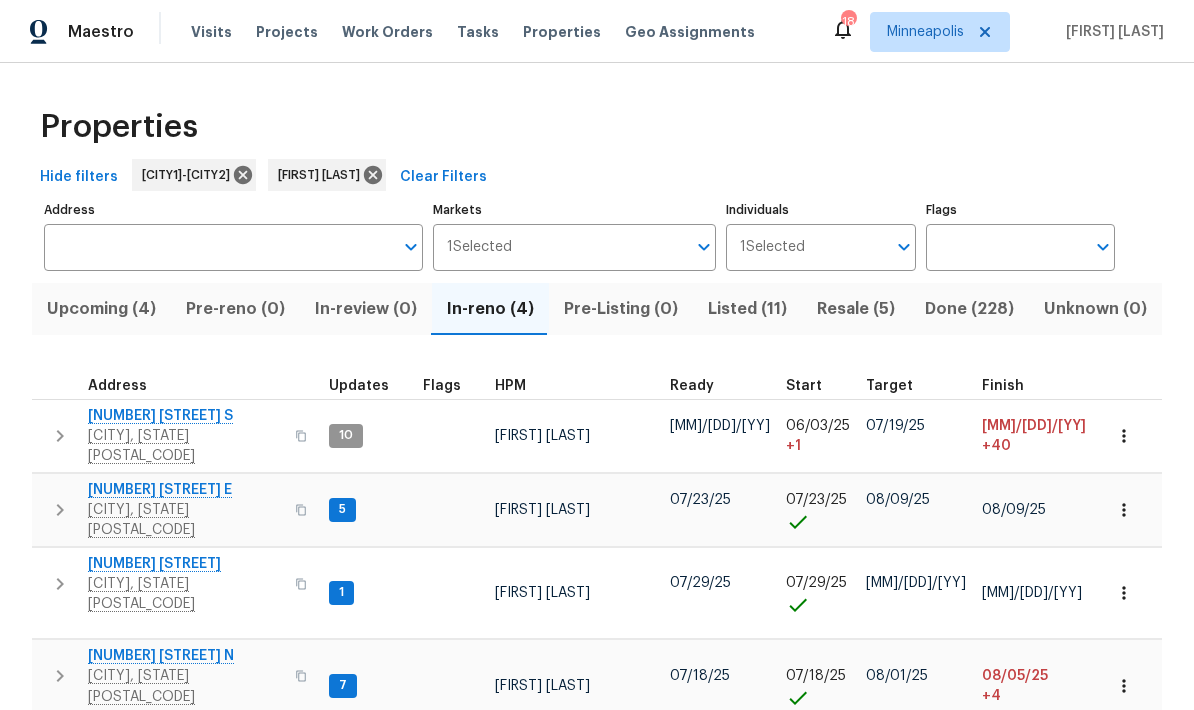 click 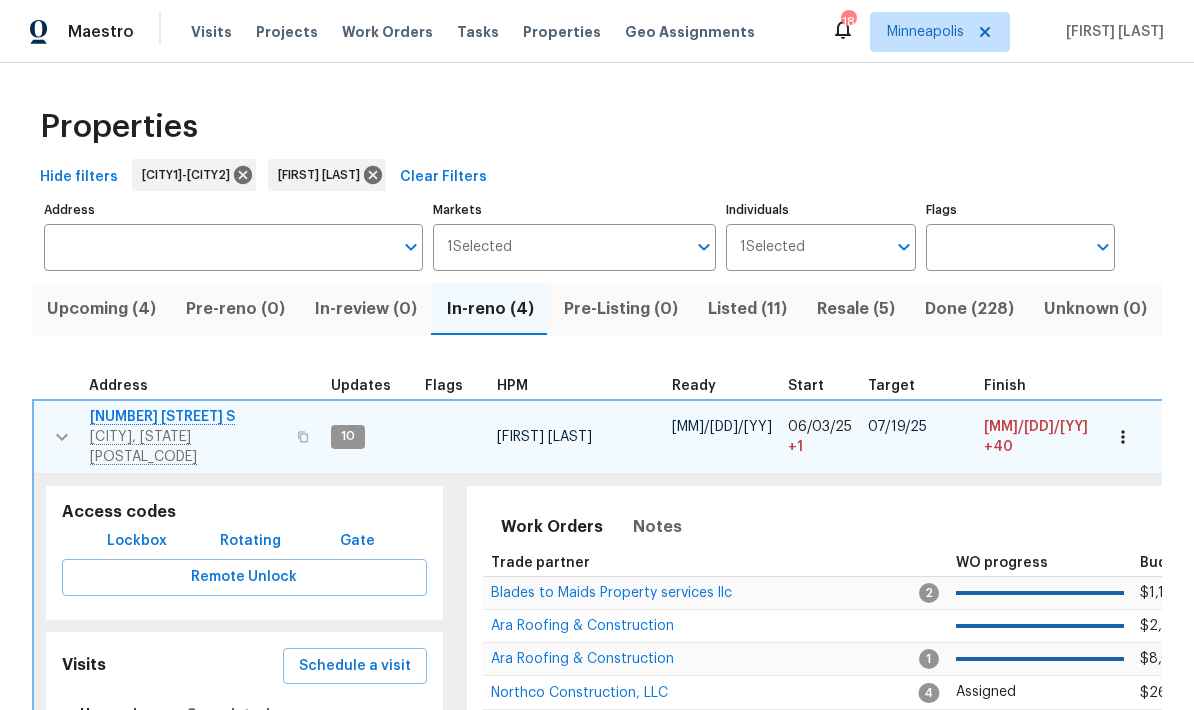 click on "5749 27th Ave S" at bounding box center [187, 417] 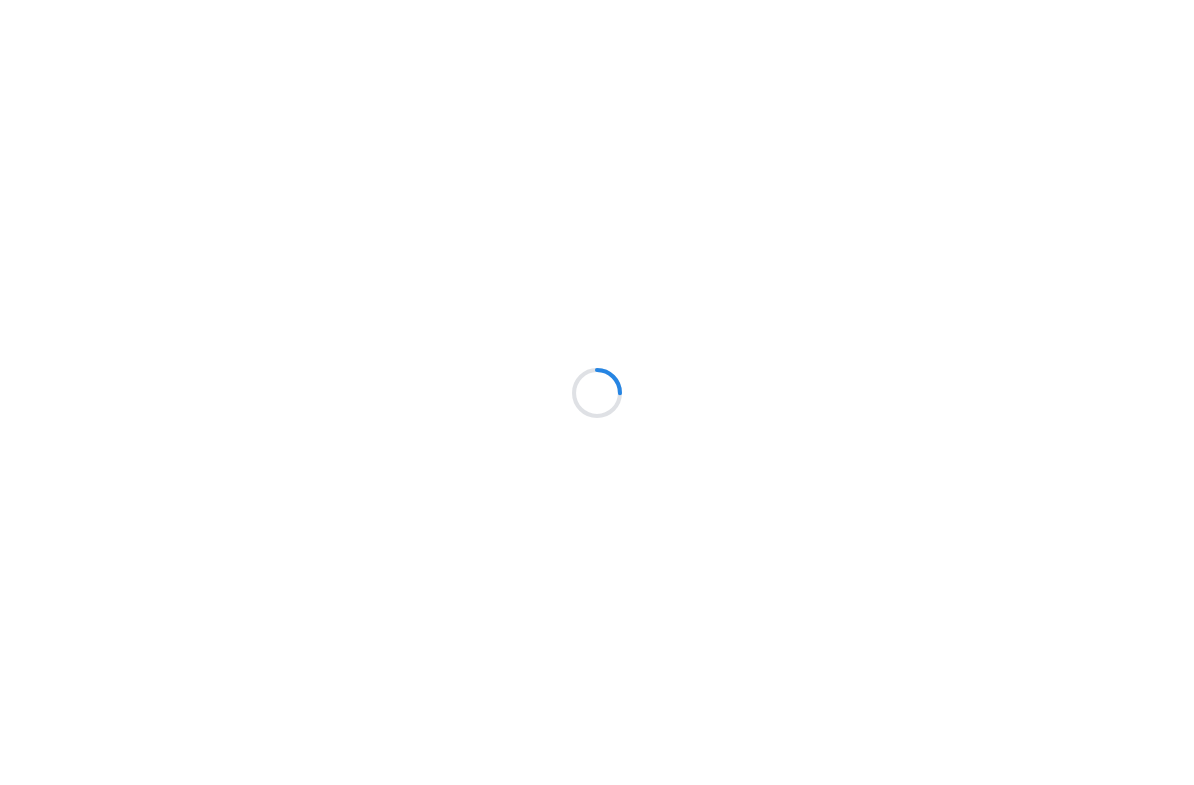 scroll, scrollTop: 0, scrollLeft: 0, axis: both 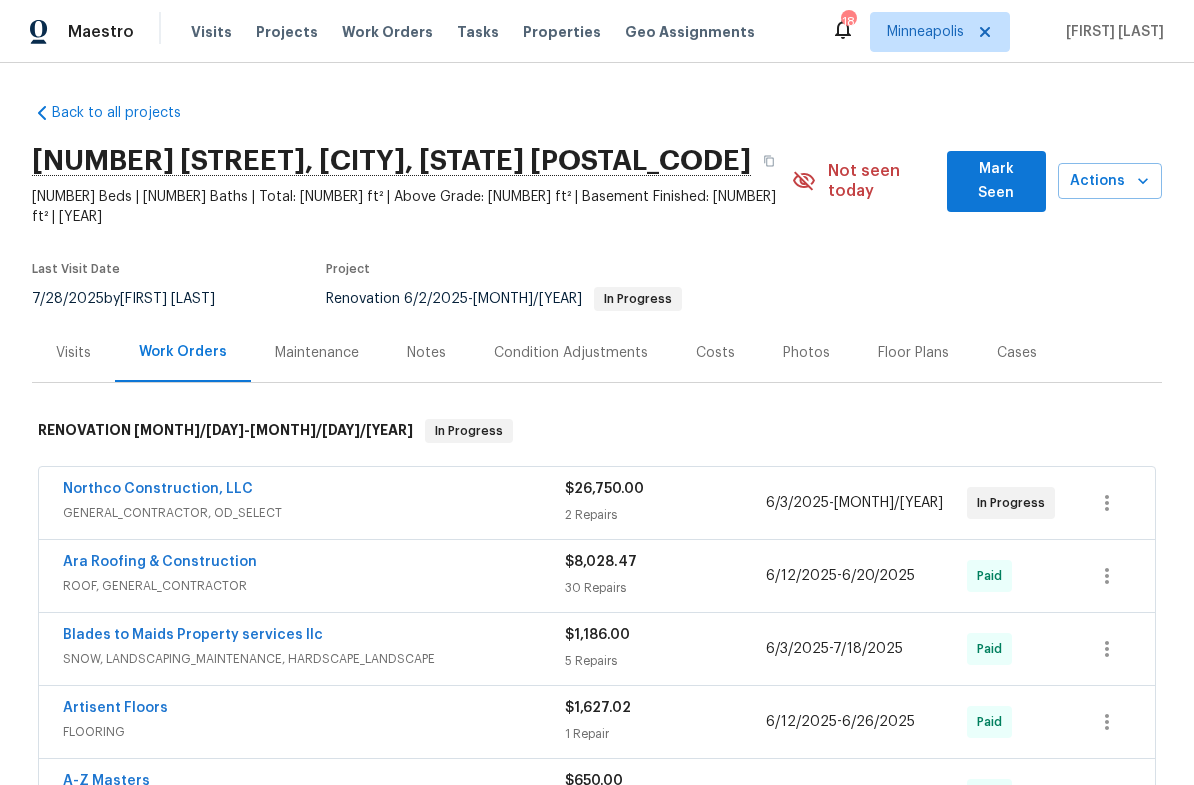 click on "Mark Seen" at bounding box center (996, 181) 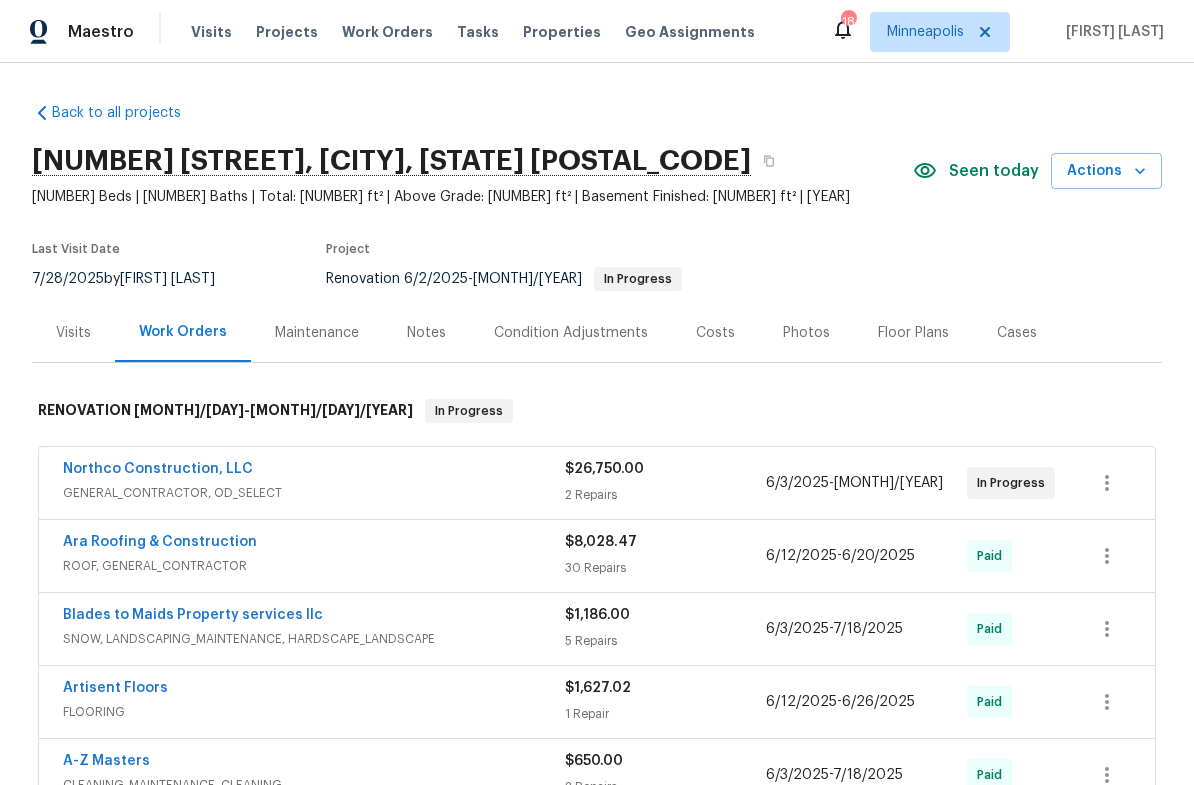 click on "Notes" at bounding box center (426, 333) 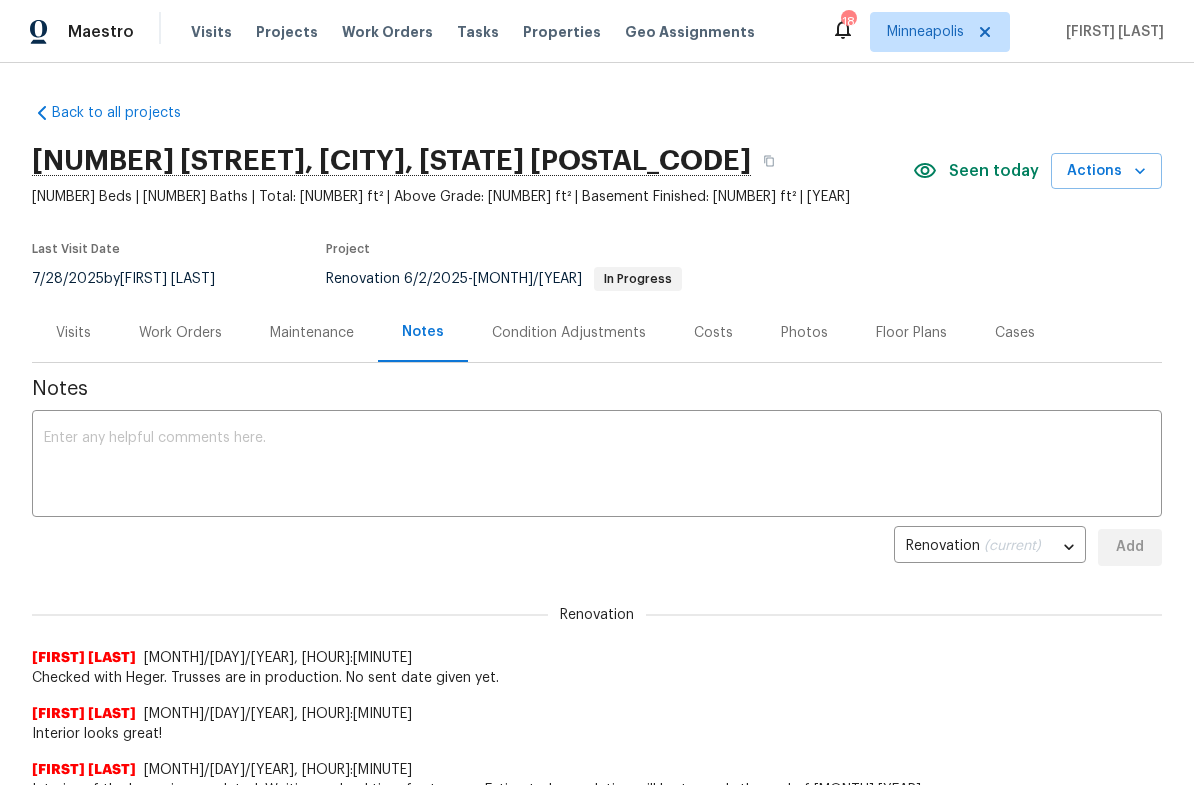 click on "Maintenance" at bounding box center [312, 332] 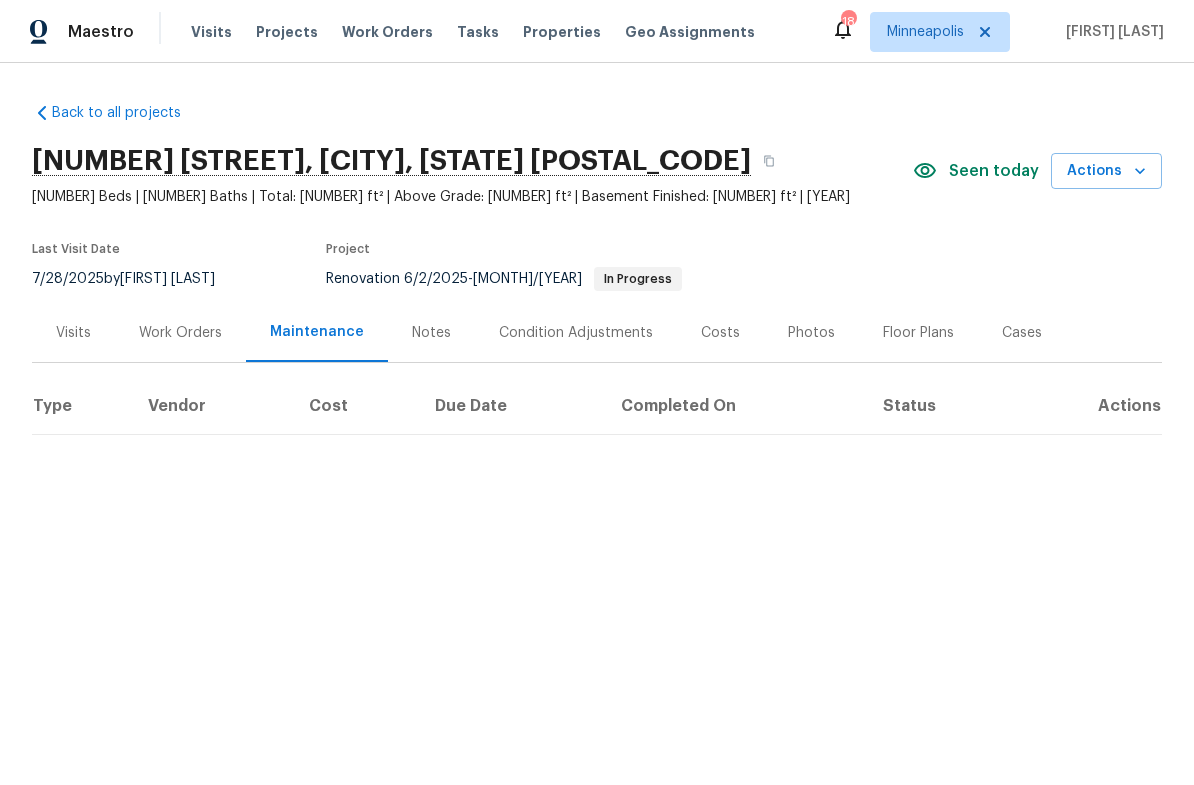 click on "Work Orders" at bounding box center (180, 333) 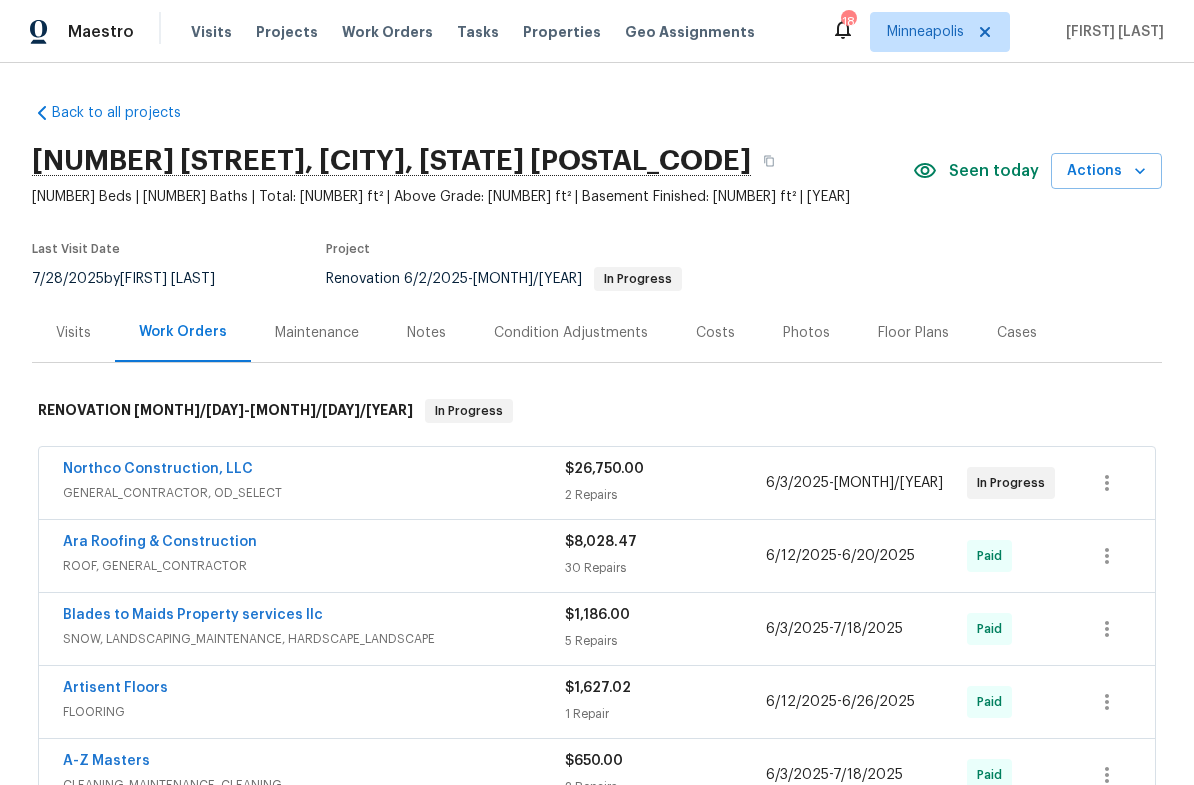 click on "Northco Construction, LLC" at bounding box center [158, 469] 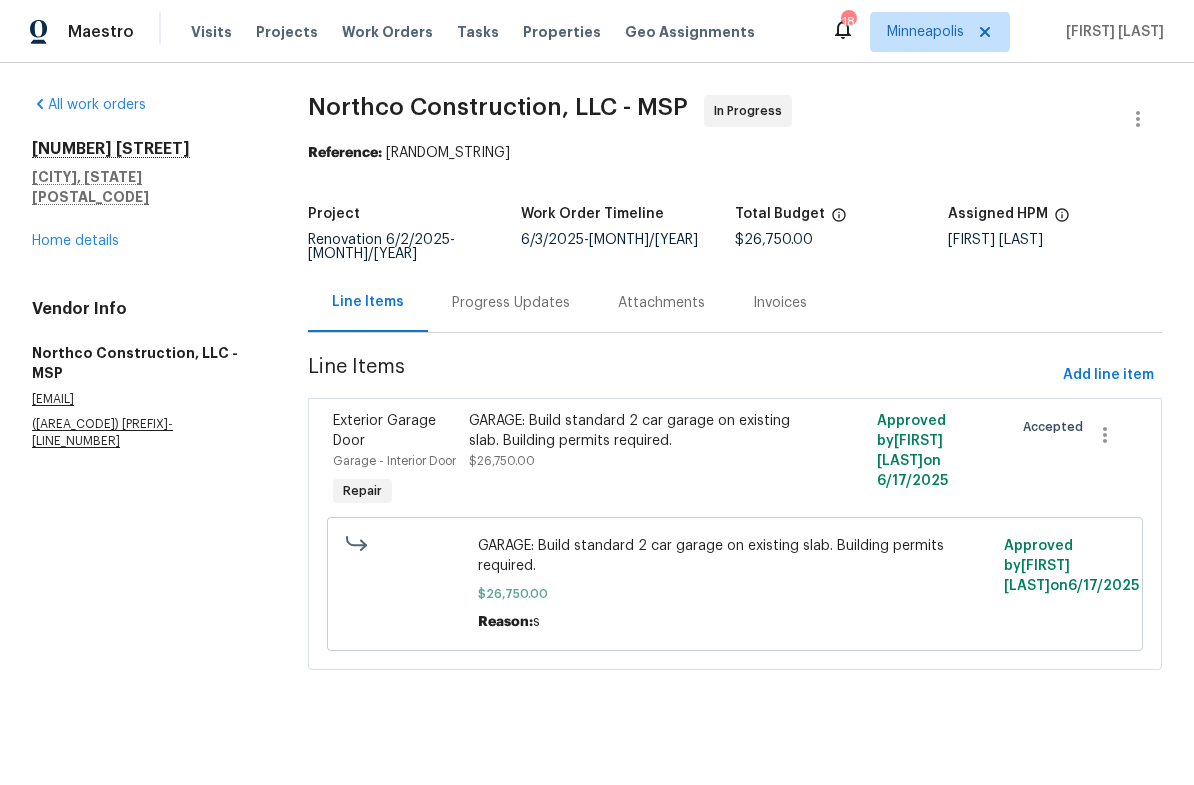 click on "Progress Updates" at bounding box center (511, 303) 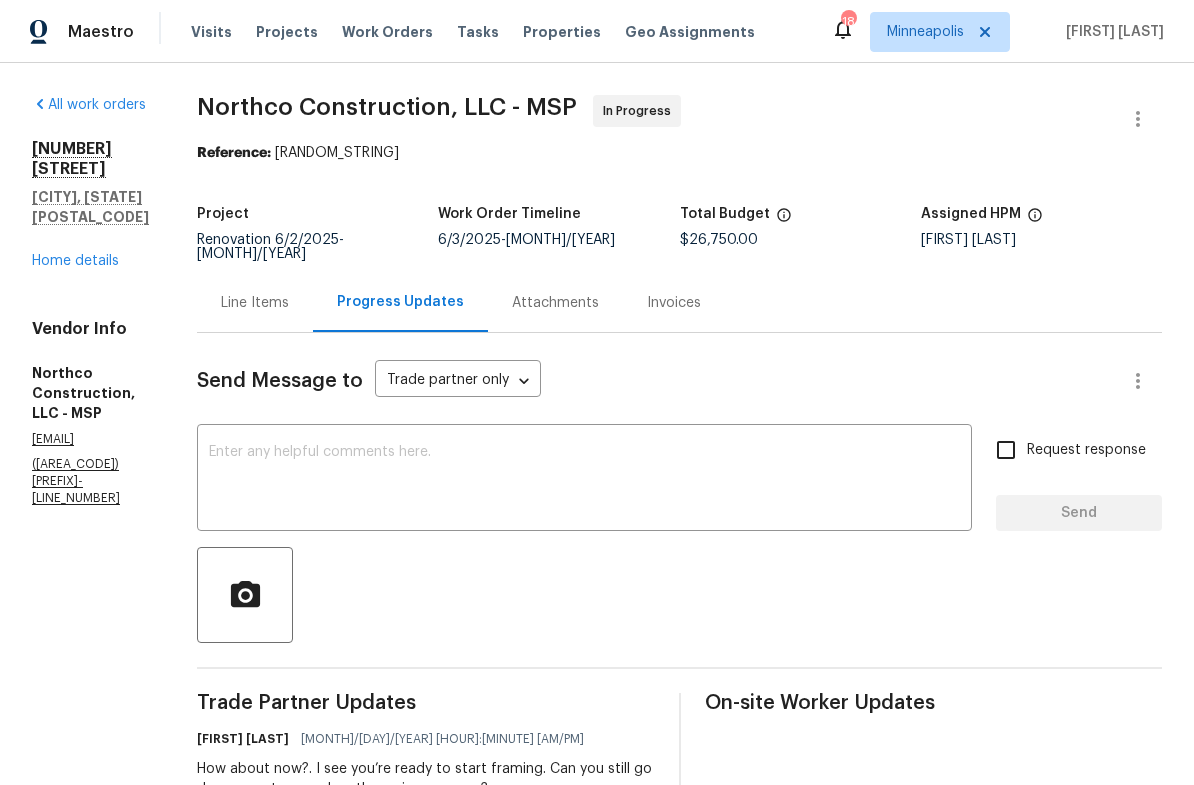 click at bounding box center [584, 480] 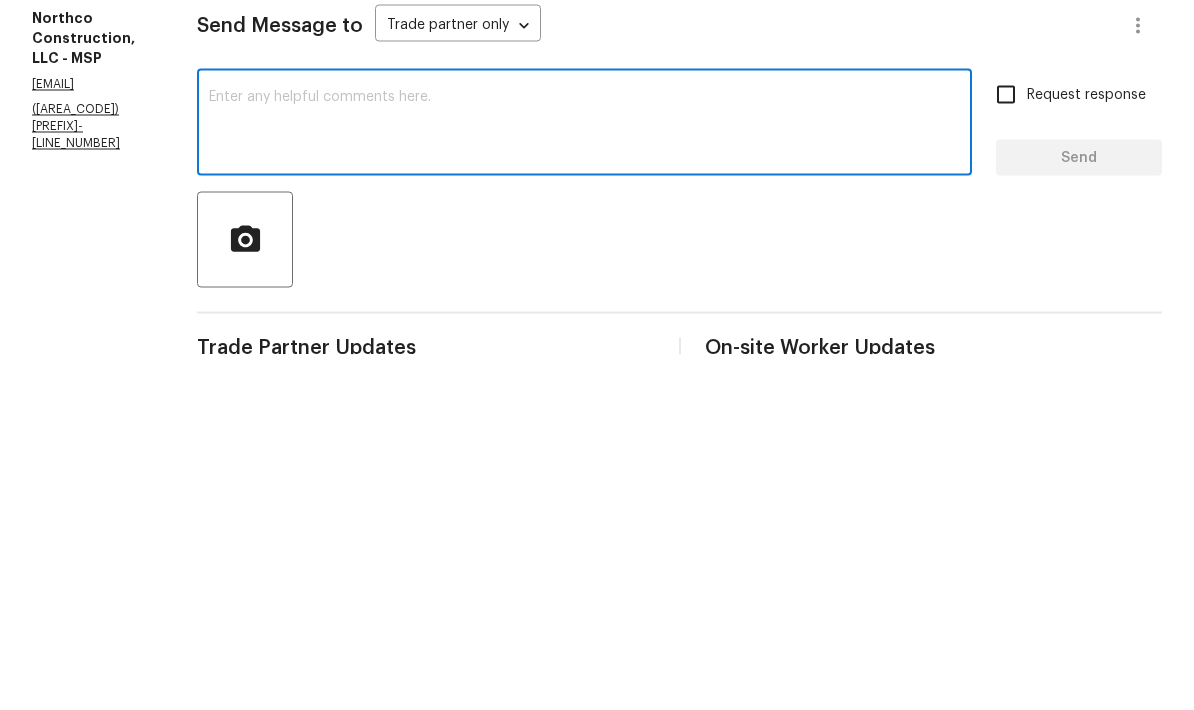 scroll, scrollTop: 80, scrollLeft: 0, axis: vertical 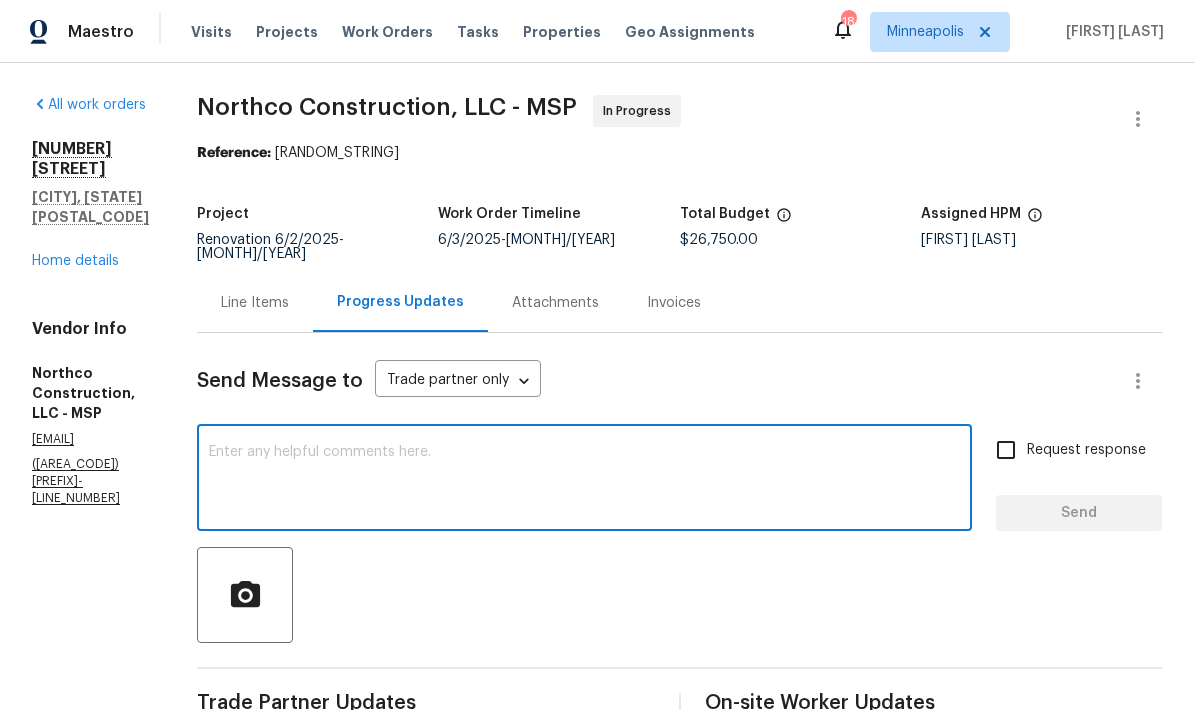click at bounding box center (584, 480) 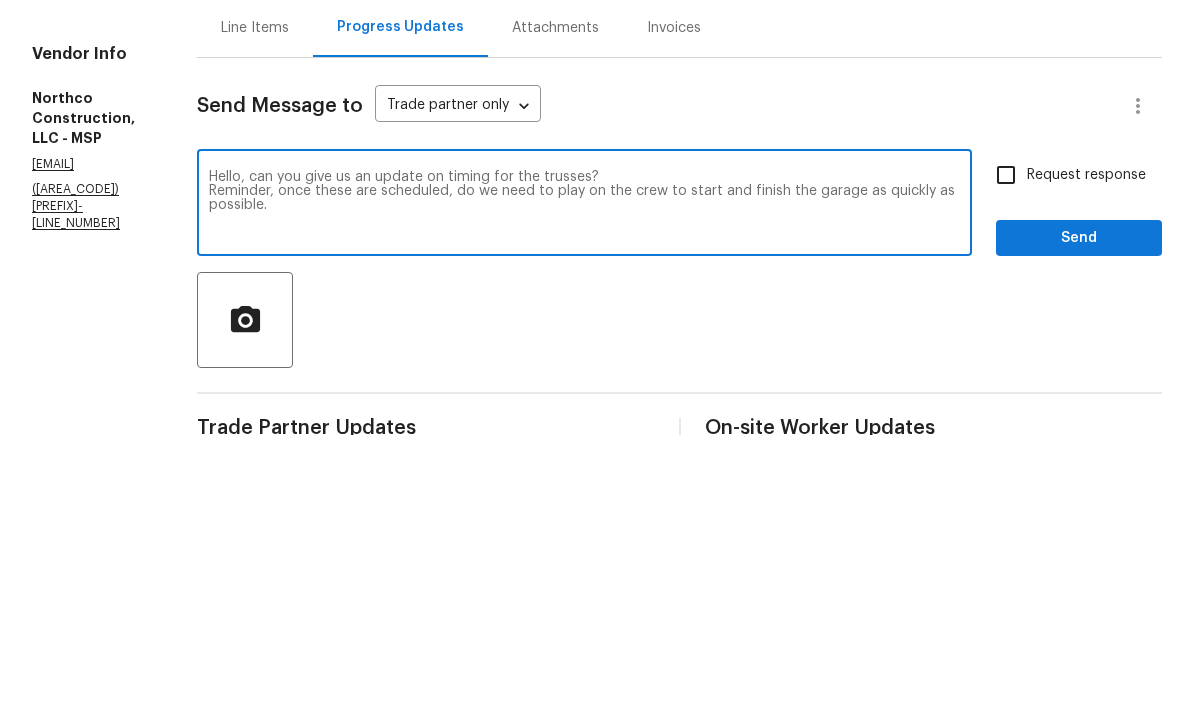 click on "Hello, can you give us an update on timing for the trusses?
Reminder, once these are scheduled, do we need to play on the crew to start and finish the garage as quickly as possible." at bounding box center [584, 480] 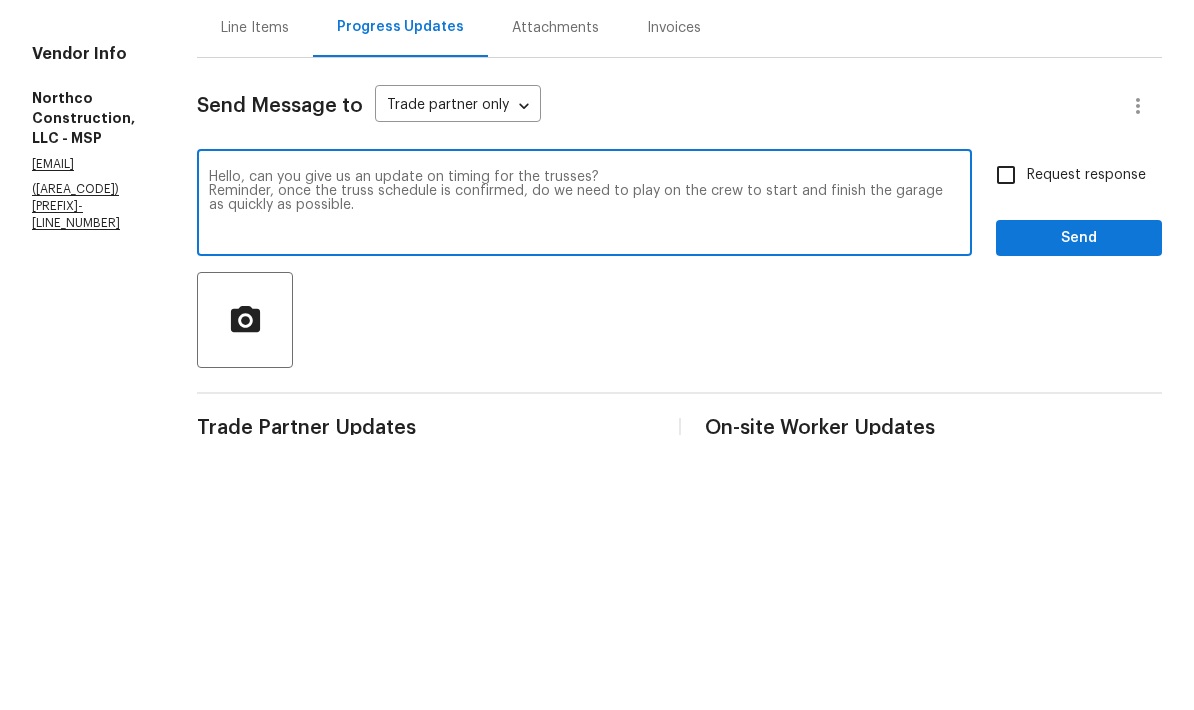 click on "Hello, can you give us an update on timing for the trusses?
Reminder, once the truss schedule is confirmed, do we need to play on the crew to start and finish the garage as quickly as possible." at bounding box center (584, 480) 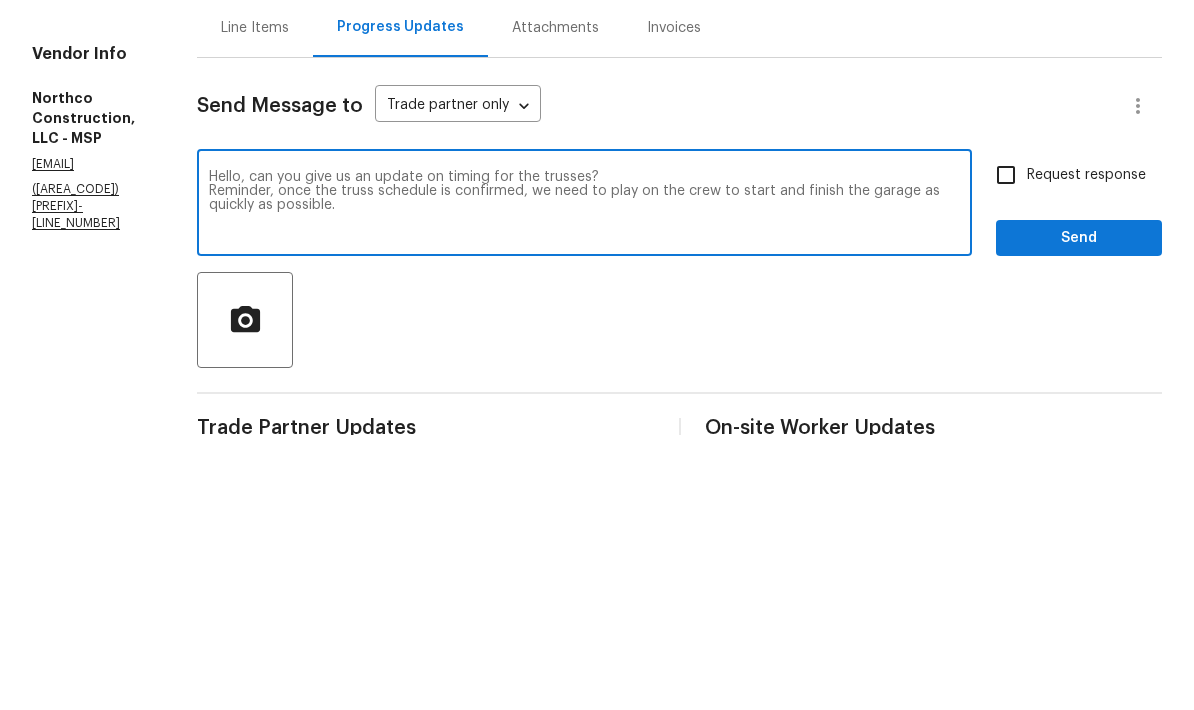 click on "Hello, can you give us an update on timing for the trusses?
Reminder, once the truss schedule is confirmed, we need to play on the crew to start and finish the garage as quickly as possible." at bounding box center [584, 480] 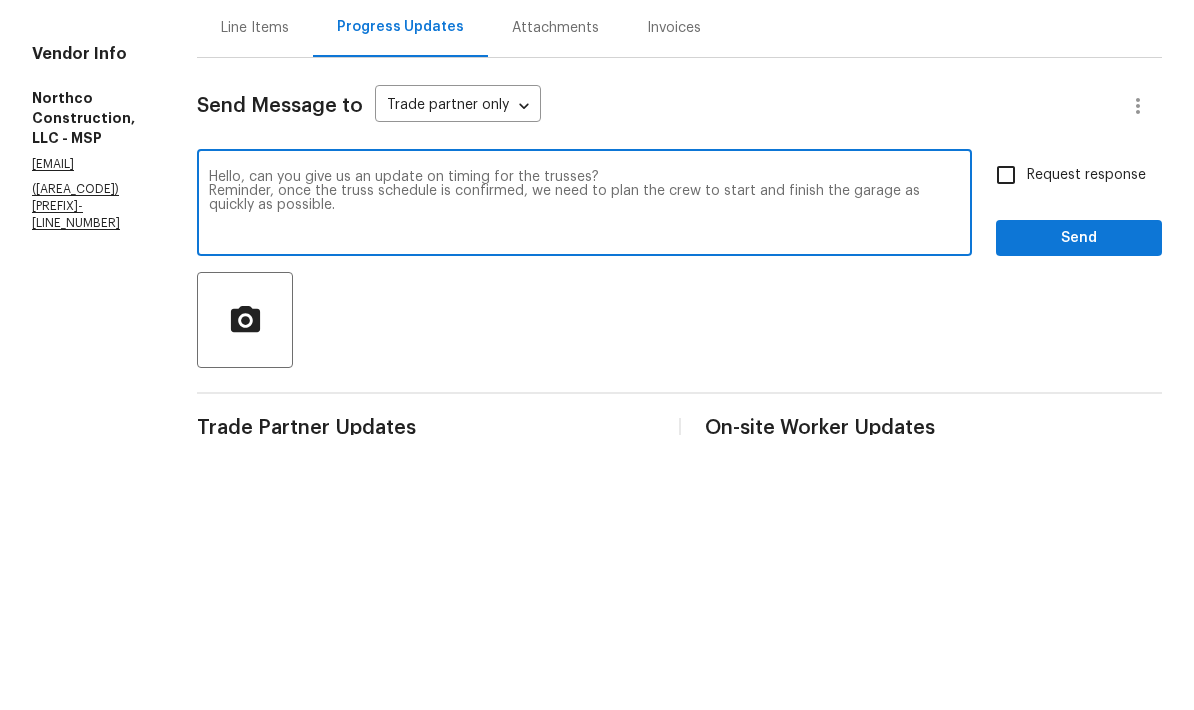 type on "Hello, can you give us an update on timing for the trusses?
Reminder, once the truss schedule is confirmed, we need to plan the crew to start and finish the garage as quickly as possible." 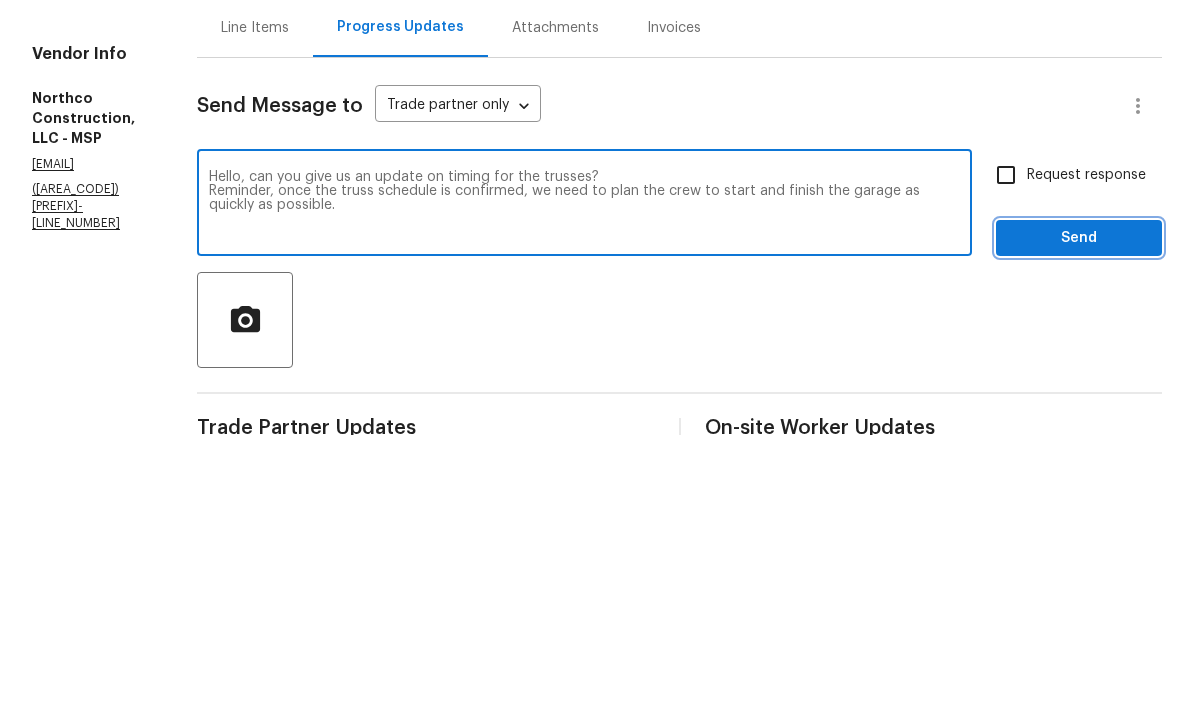 click on "Send" at bounding box center (1079, 513) 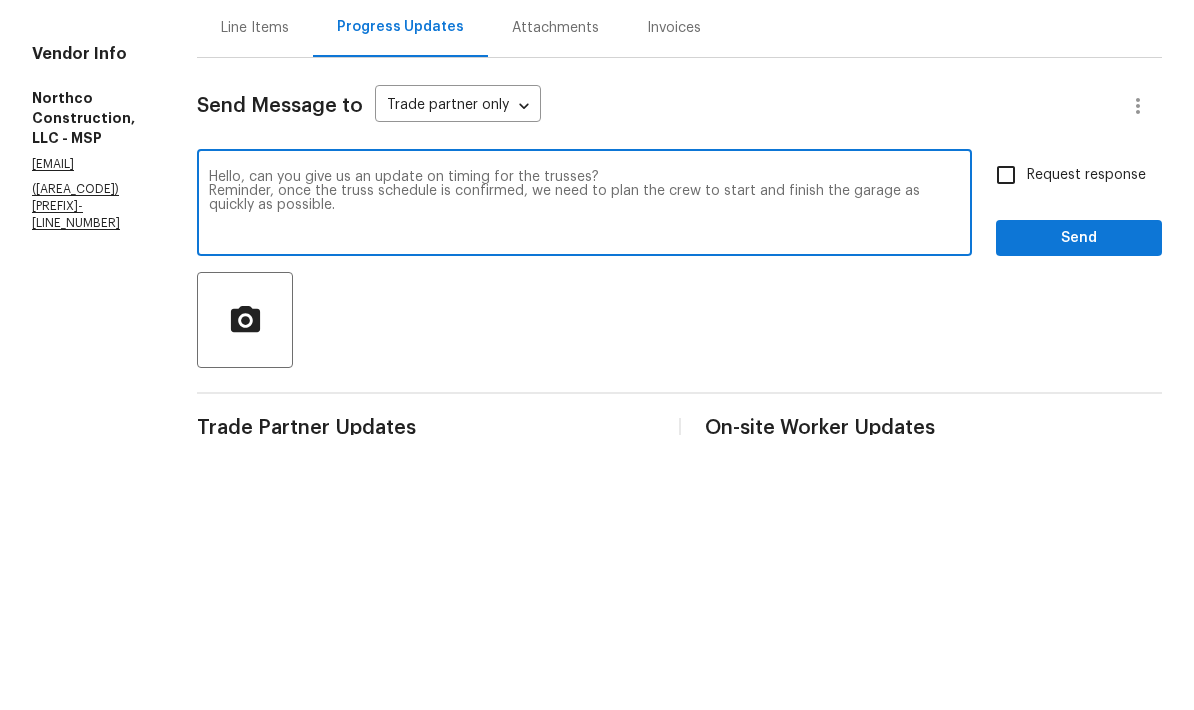 scroll, scrollTop: 52, scrollLeft: 0, axis: vertical 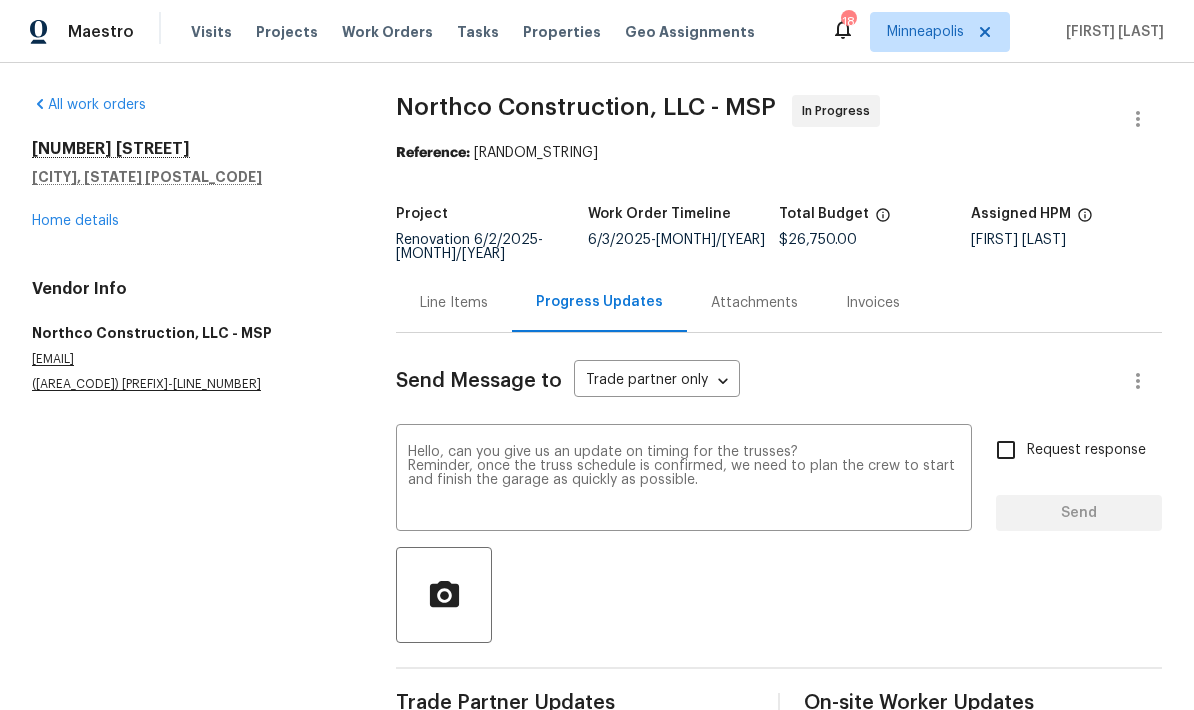 type 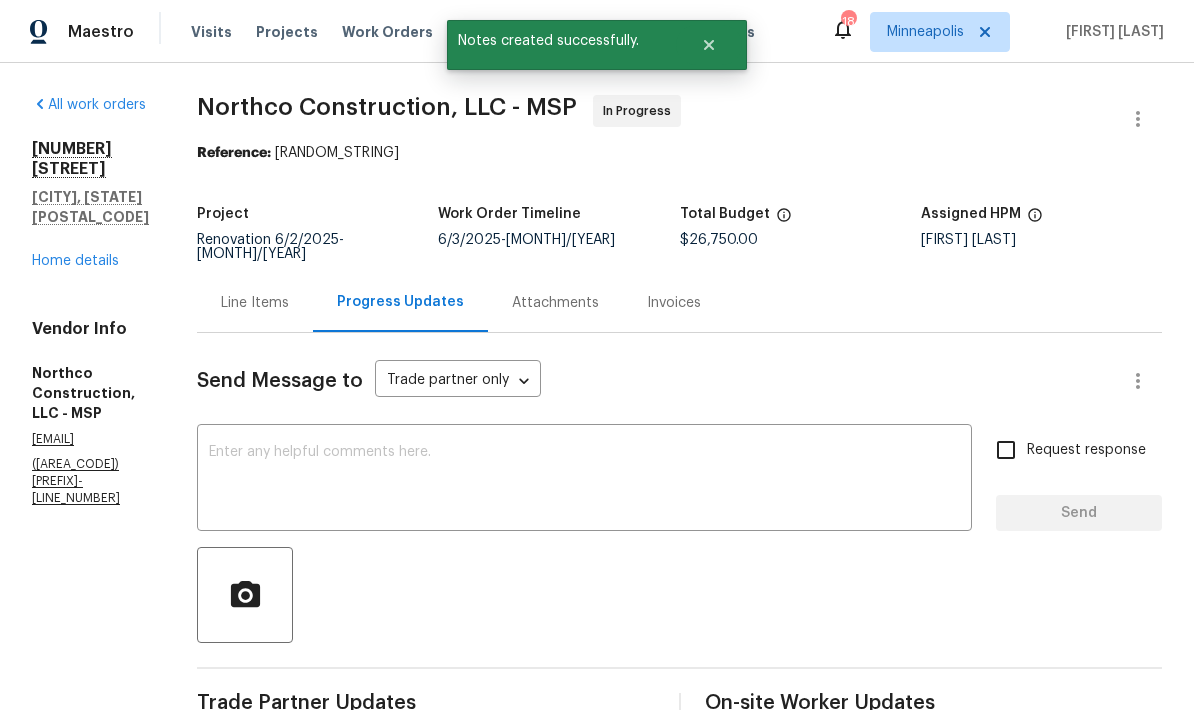 click on "Home details" at bounding box center (75, 261) 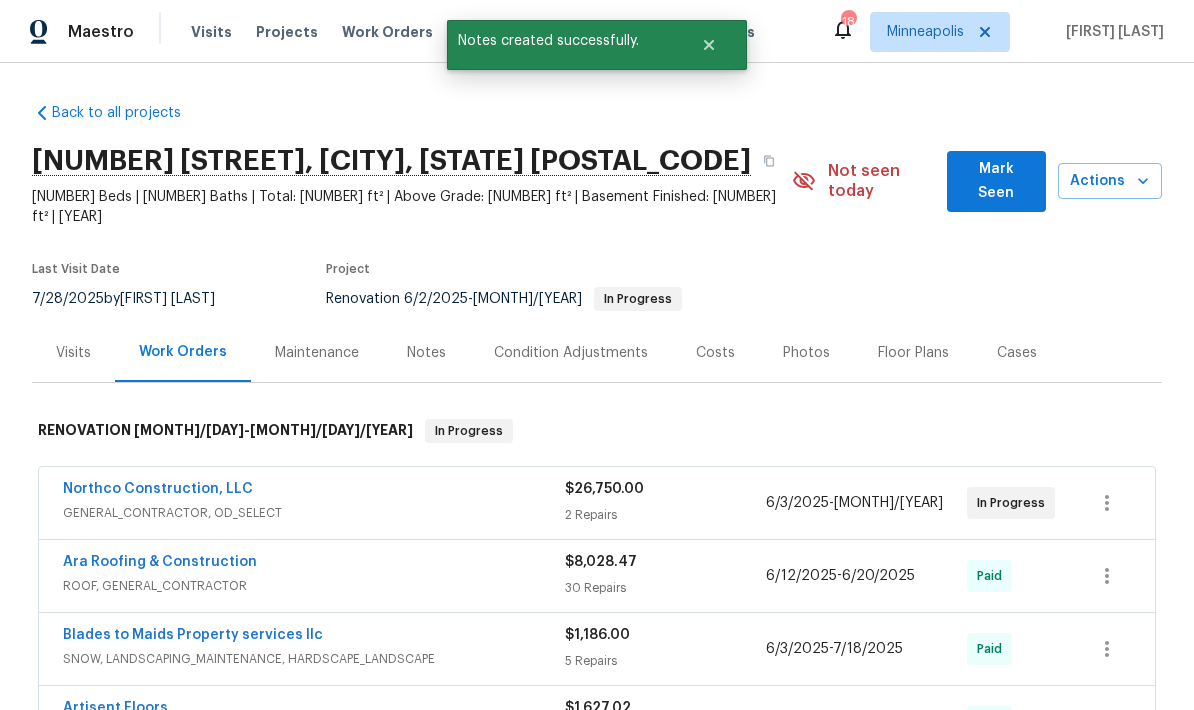 click on "Notes" at bounding box center (426, 353) 